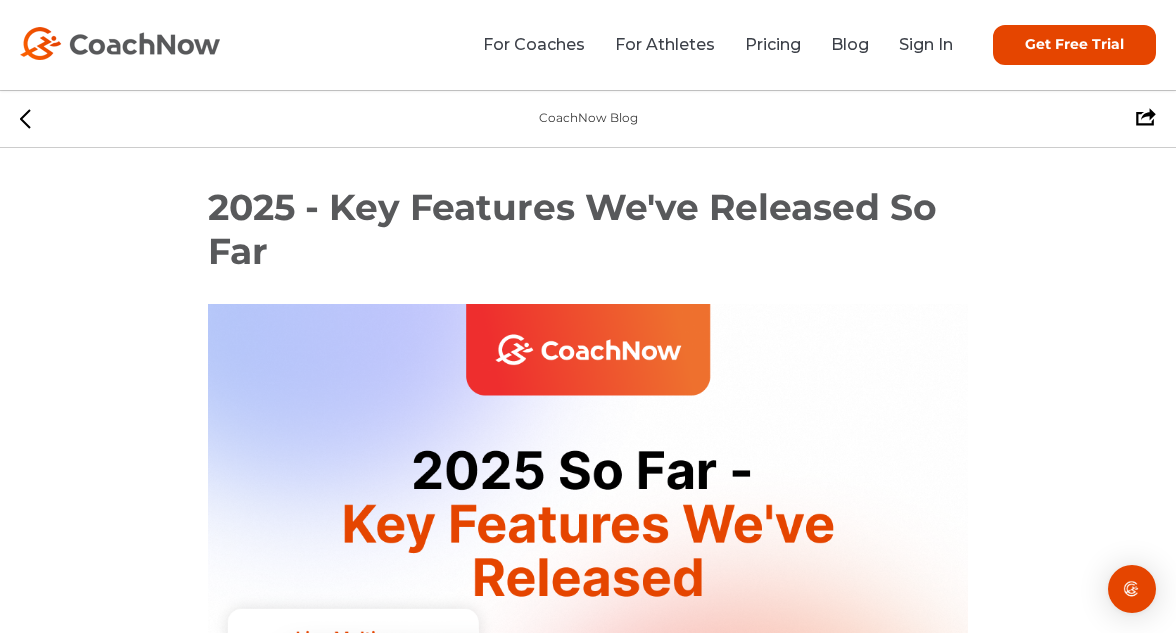 scroll, scrollTop: 981, scrollLeft: 0, axis: vertical 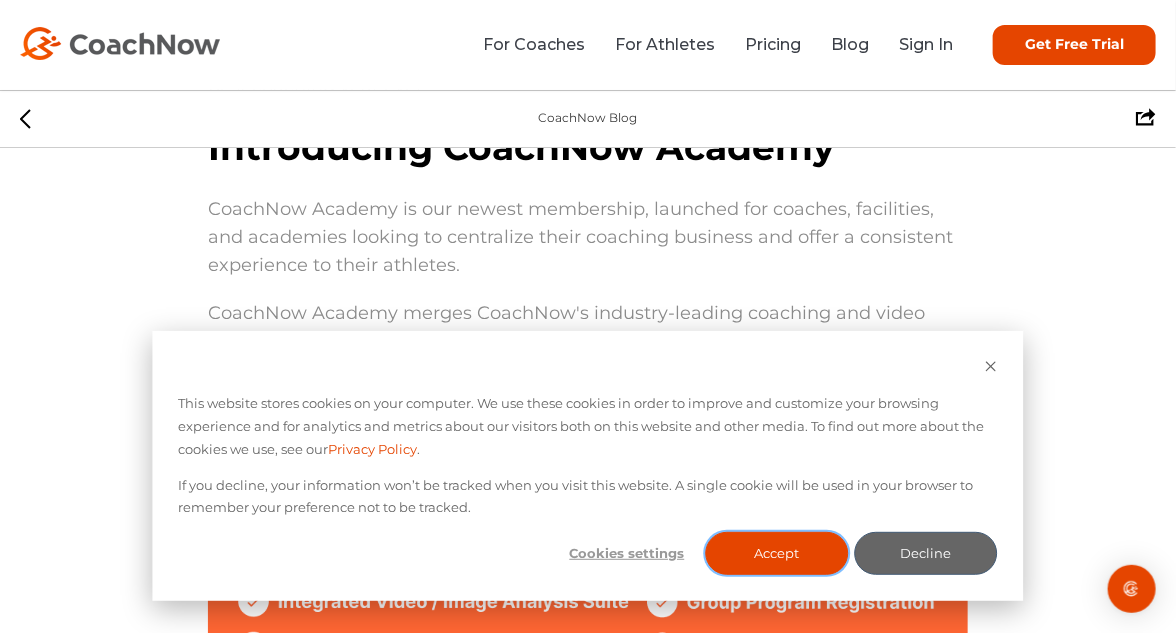 click on "Accept" at bounding box center (776, 553) 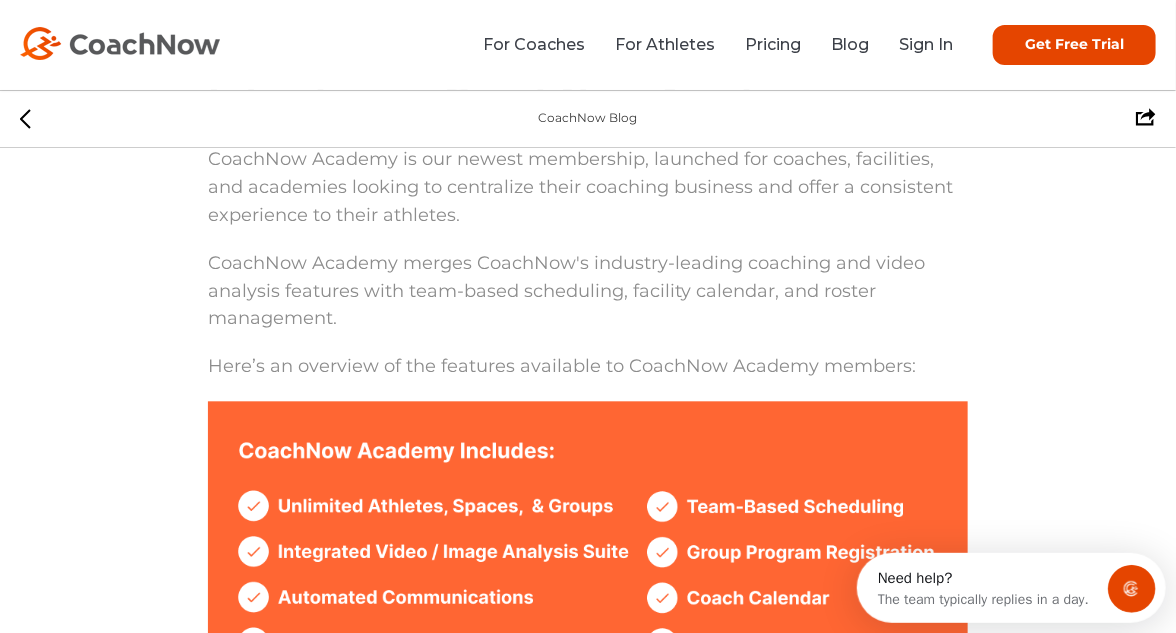scroll, scrollTop: 0, scrollLeft: 0, axis: both 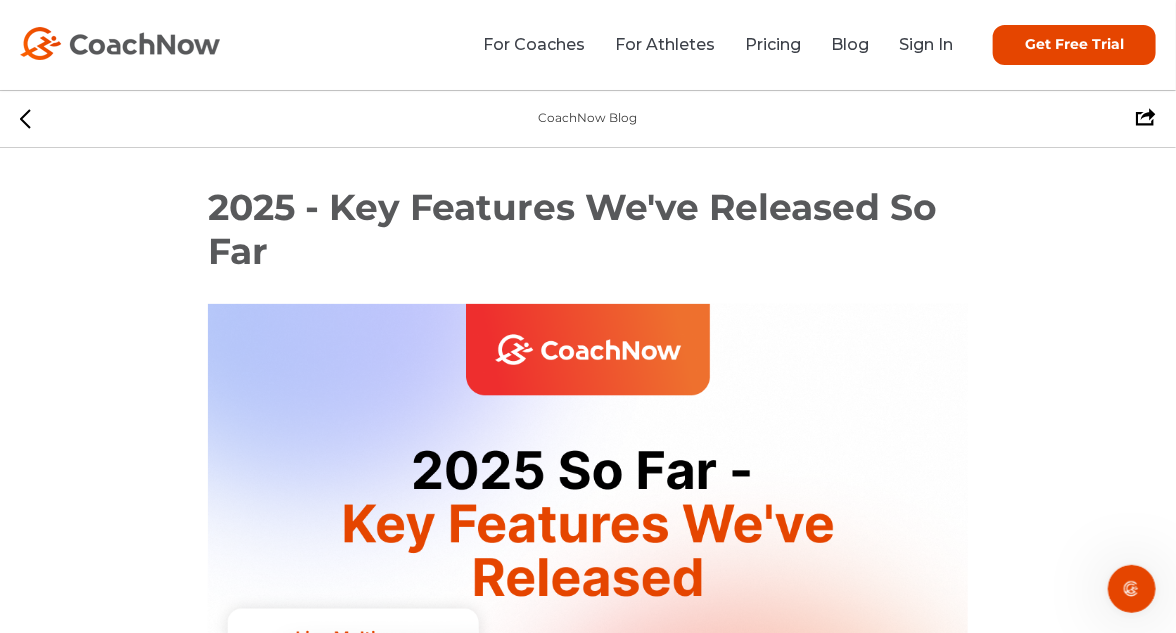click on "Sign In" at bounding box center (926, 44) 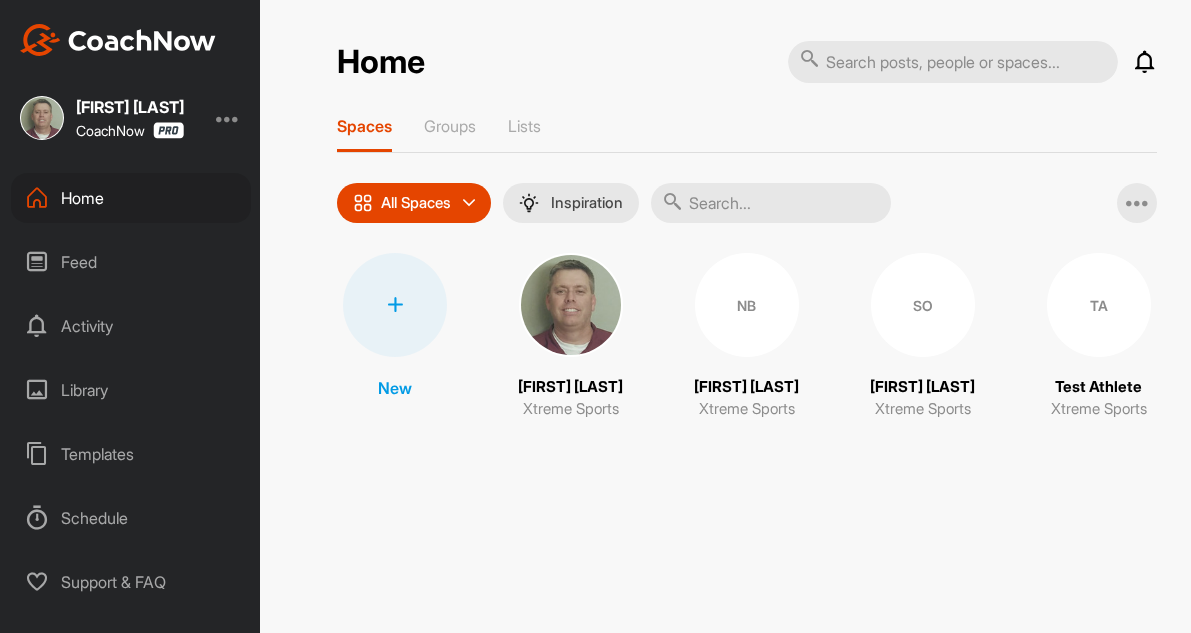 scroll, scrollTop: 0, scrollLeft: 0, axis: both 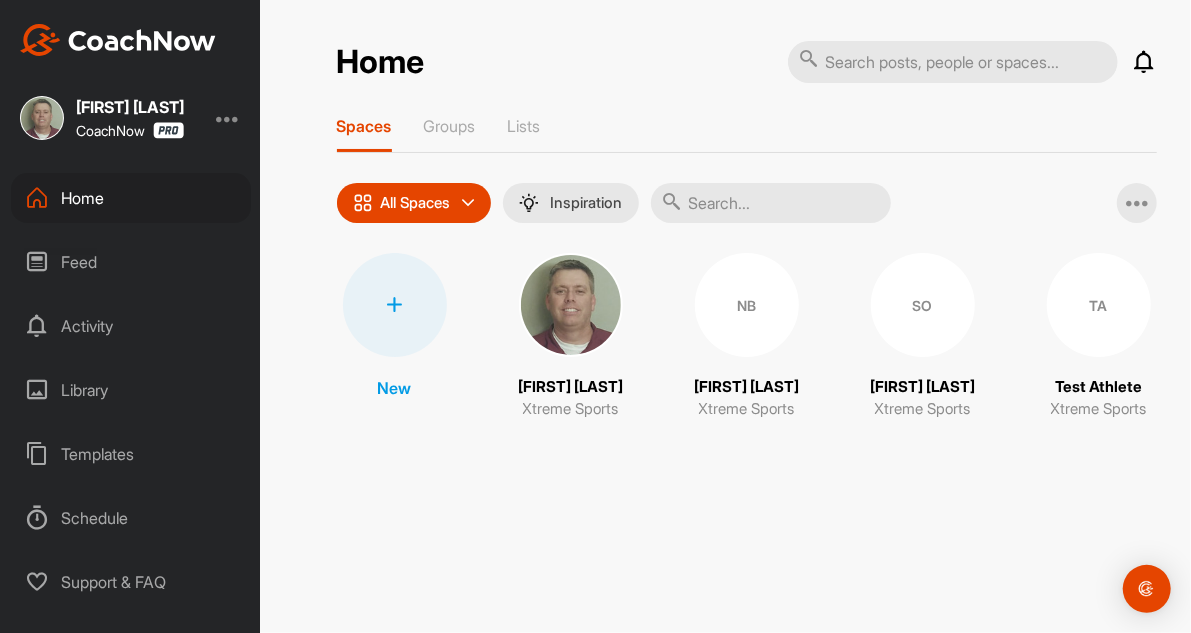 click at bounding box center (228, 118) 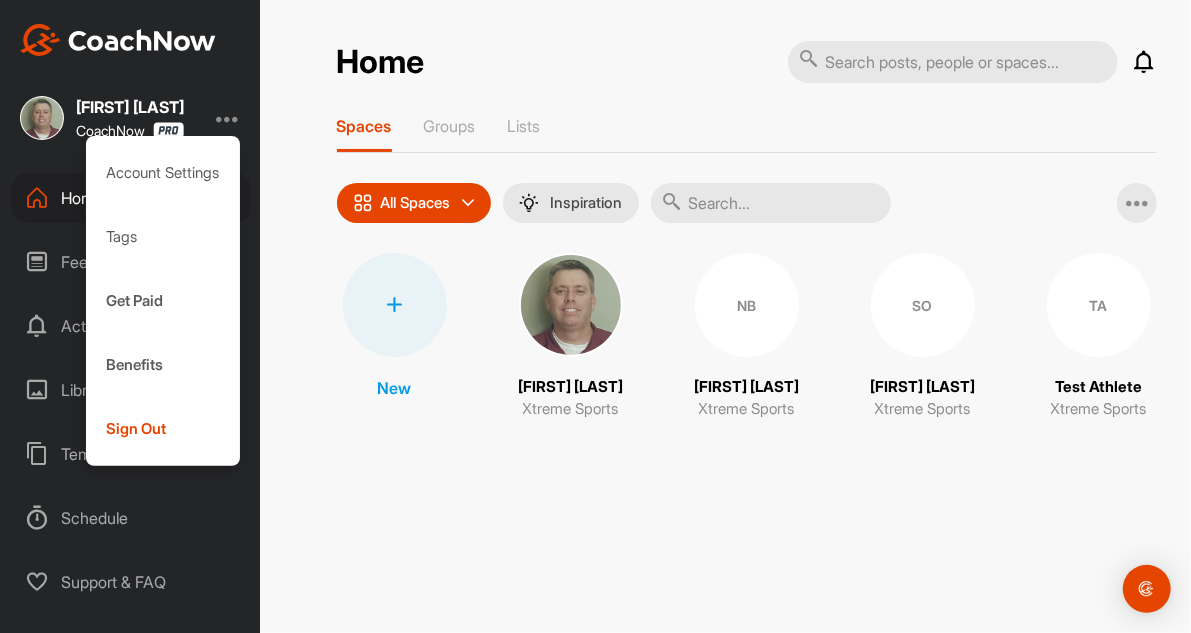 click on "Home Notifications Invitations Everything Else SO Steve O.   accepted your invitation . 10 Feb  • Steve O. / Xtreme Sports AB Alexa B.   joined the BSA Academy Instructors Group. 21 Jan  • BSA Academy Instructors / General TA Test A.   posted a document : " got it " 18 Jan  • Test A. / Xtreme Sports TA Test A.   accepted your invitation . 18 Jan  • Test A. / Xtreme Sports RB Rebekah B.   joined the BSA Academy Instructors Group. 5 Jan  • BSA Academy Instructors / General QG Quinn G.   joined the BSA Academy Instructors Group. 21 Dec  • BSA Academy Instructors / General   View All   Spaces Groups Lists All Spaces All spaces SMART LISTS Unanswered by me 15 days inactive 15 days active LISTS BSA Athletes Inspiration Add Multiple Spaces New Larry Brandmeyer Xtreme Sports NB Nathan Brandmeyer Xtreme Sports SO Steve Odson Xtreme Sports TA Test Athlete Xtreme Sports" at bounding box center (746, 316) 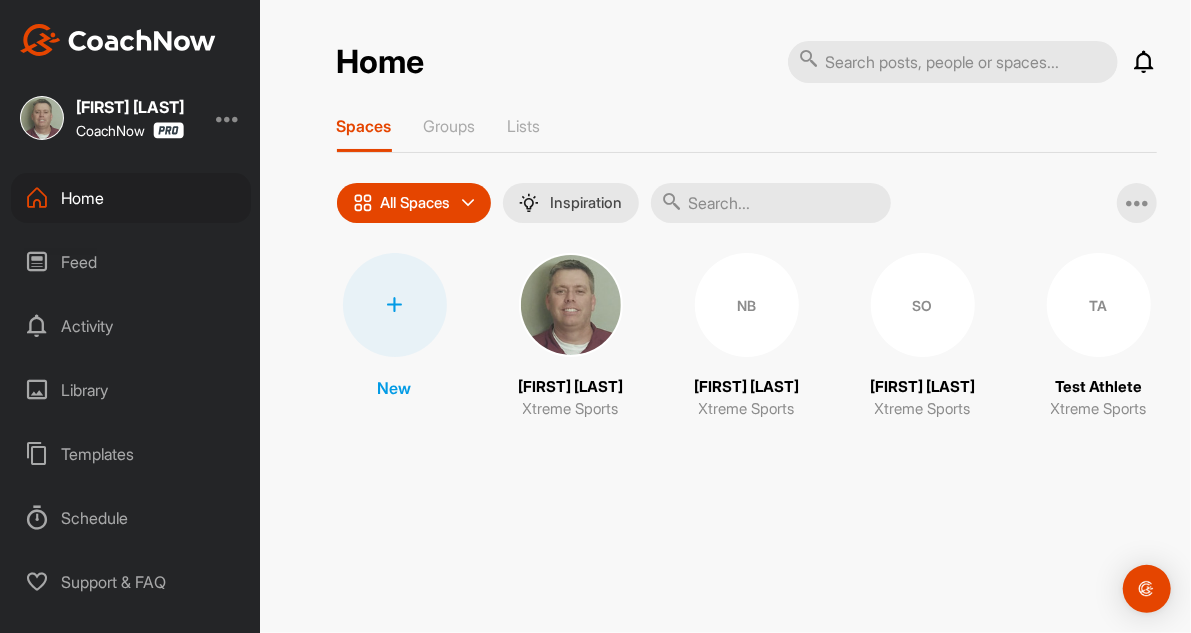 click on "Home" at bounding box center (131, 198) 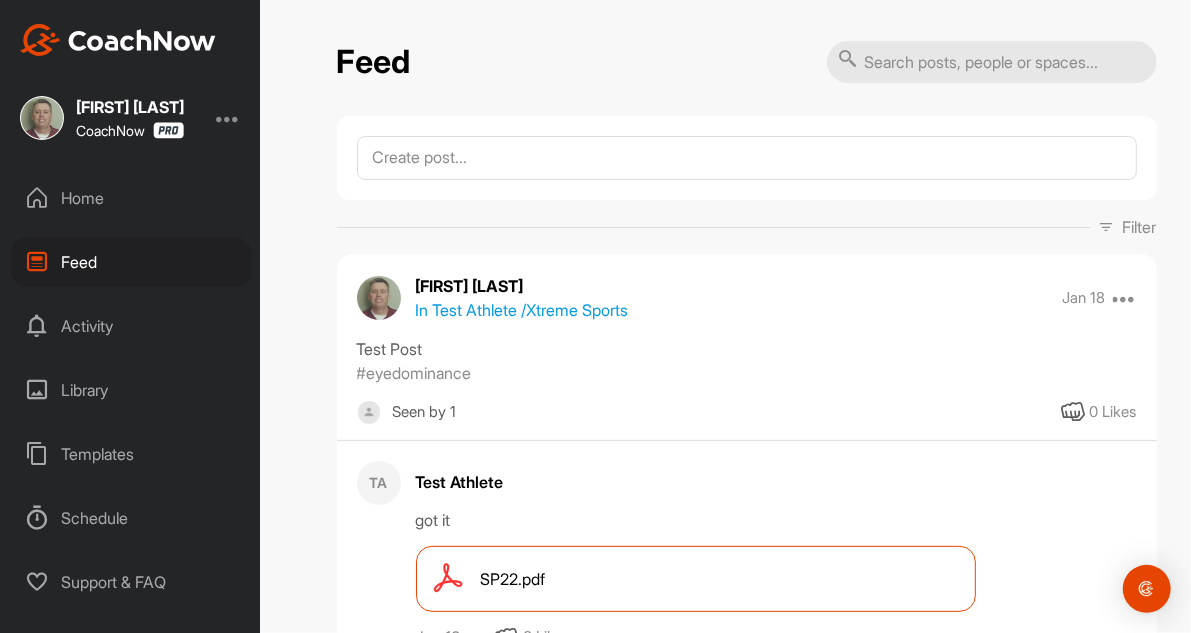 click on "Activity" at bounding box center [131, 326] 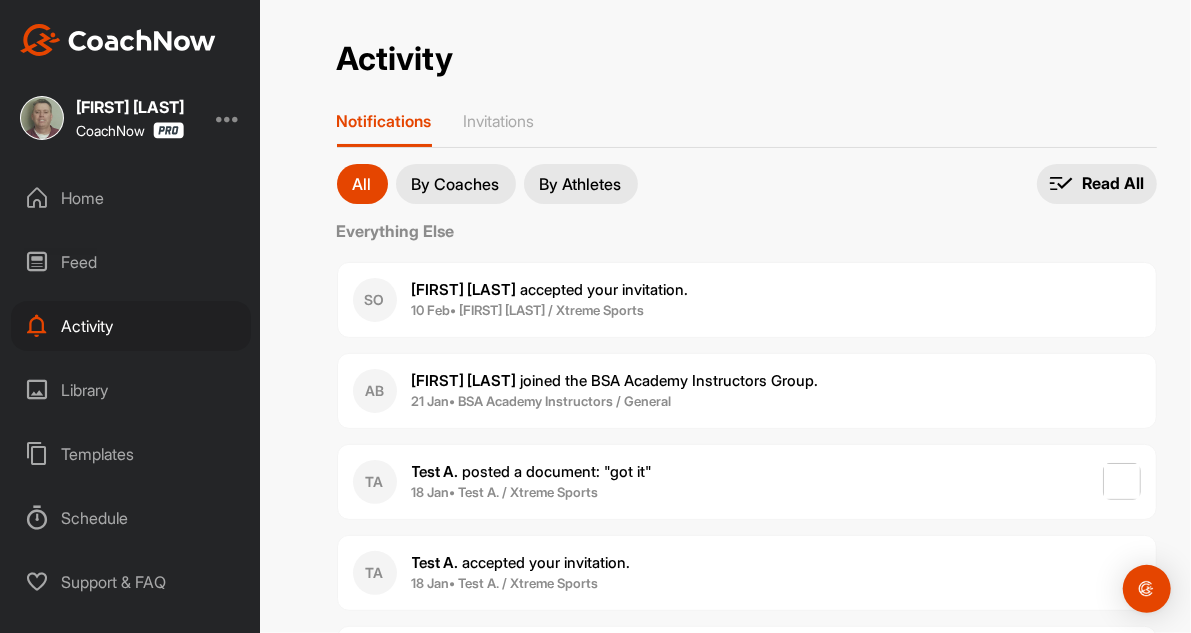 click on "Library" at bounding box center (131, 390) 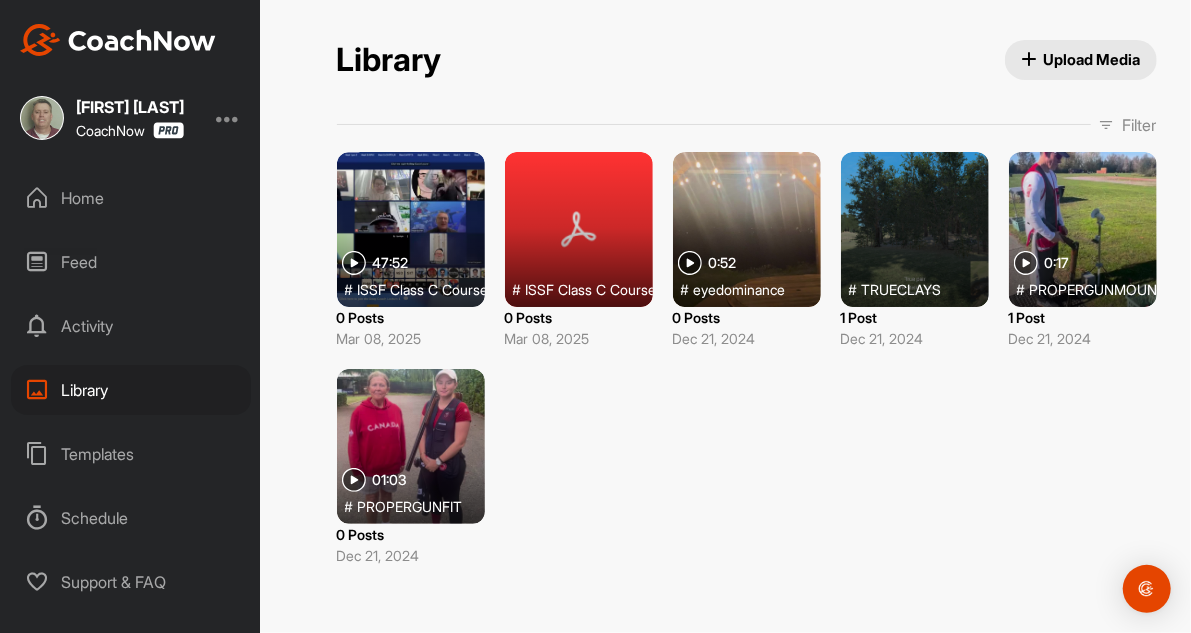click on "Templates" at bounding box center [131, 454] 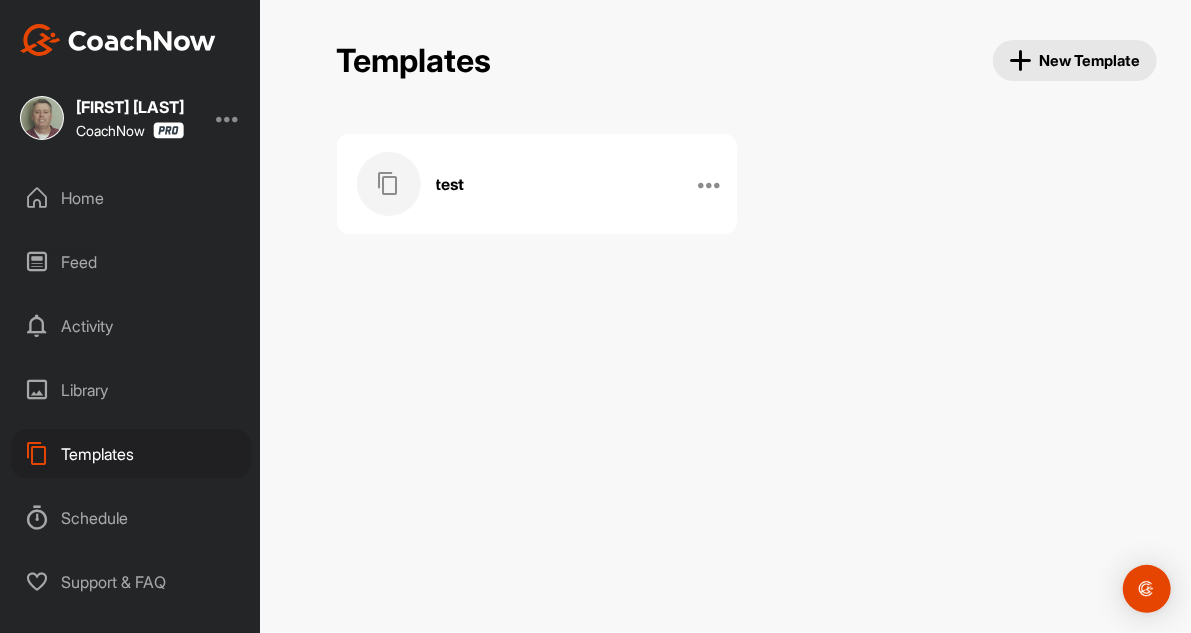 click on "Schedule" at bounding box center [131, 518] 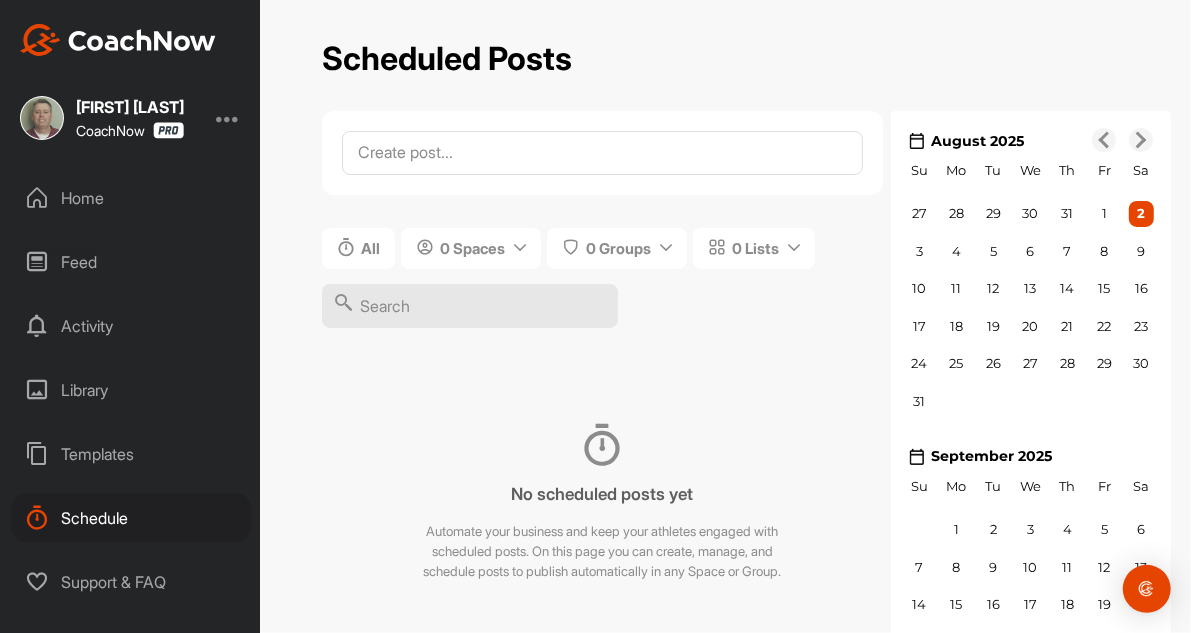 click on "Support & FAQ" at bounding box center [131, 582] 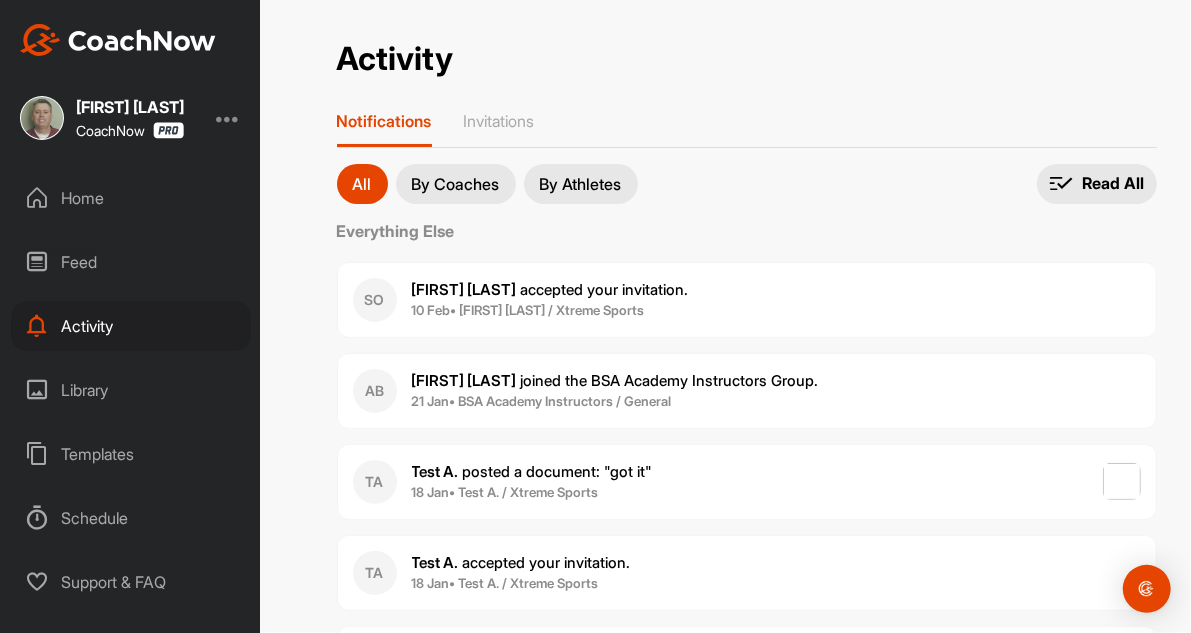click on "Read All" at bounding box center [1114, 183] 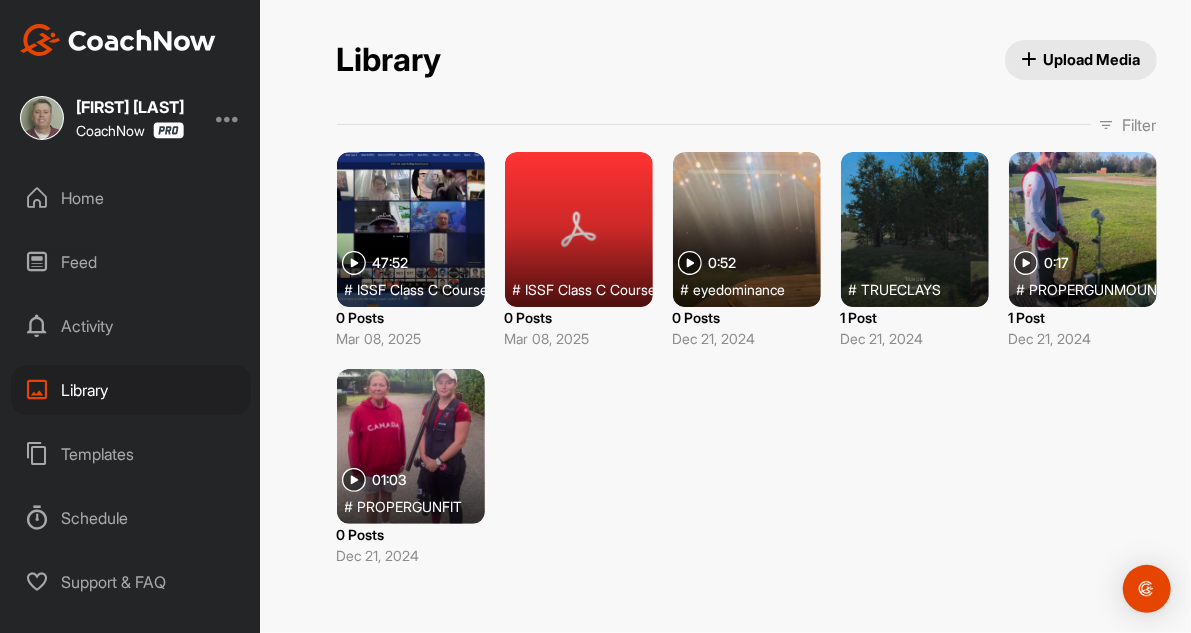 click on "Templates" at bounding box center [131, 454] 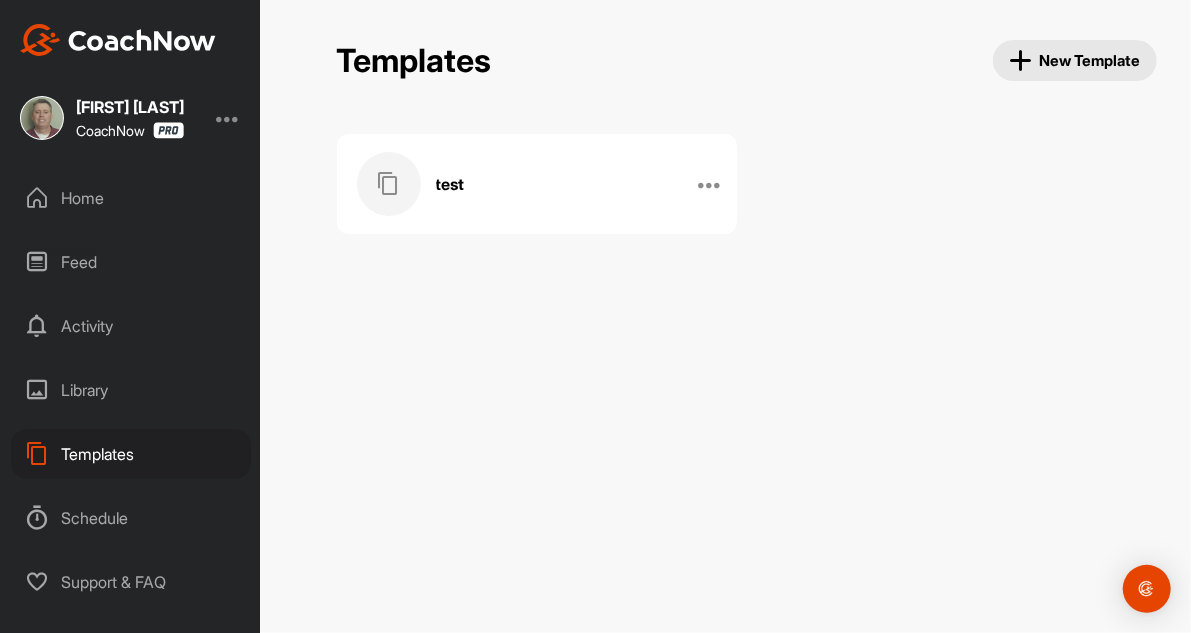 click on "New Template" at bounding box center (1075, 60) 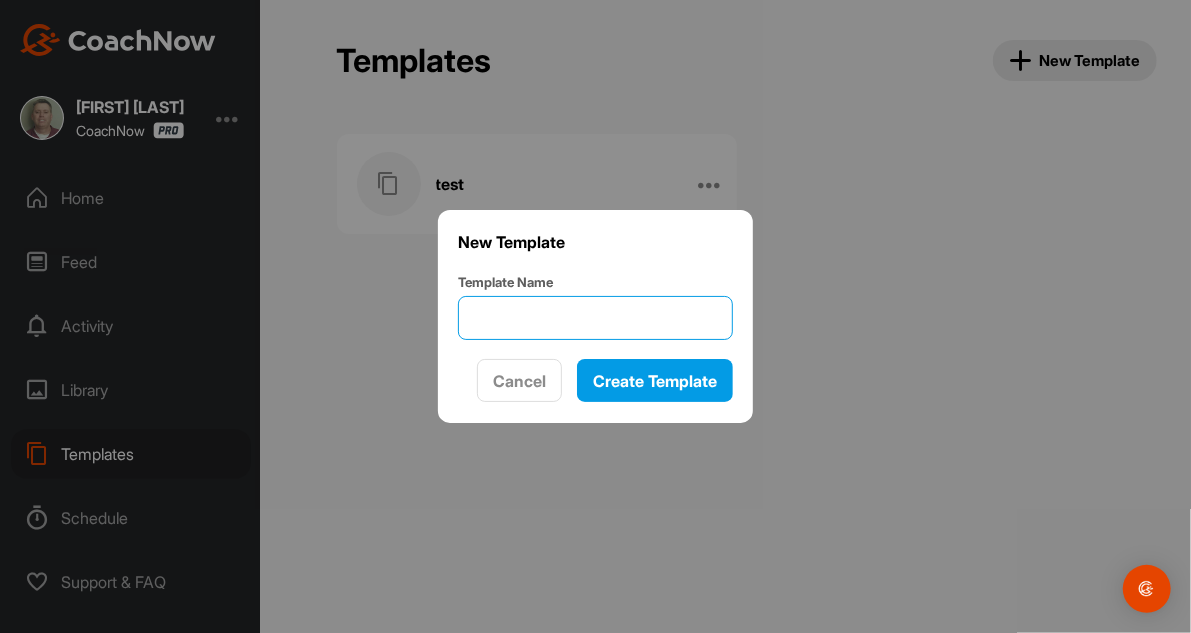 click on "Template Name" at bounding box center (595, 318) 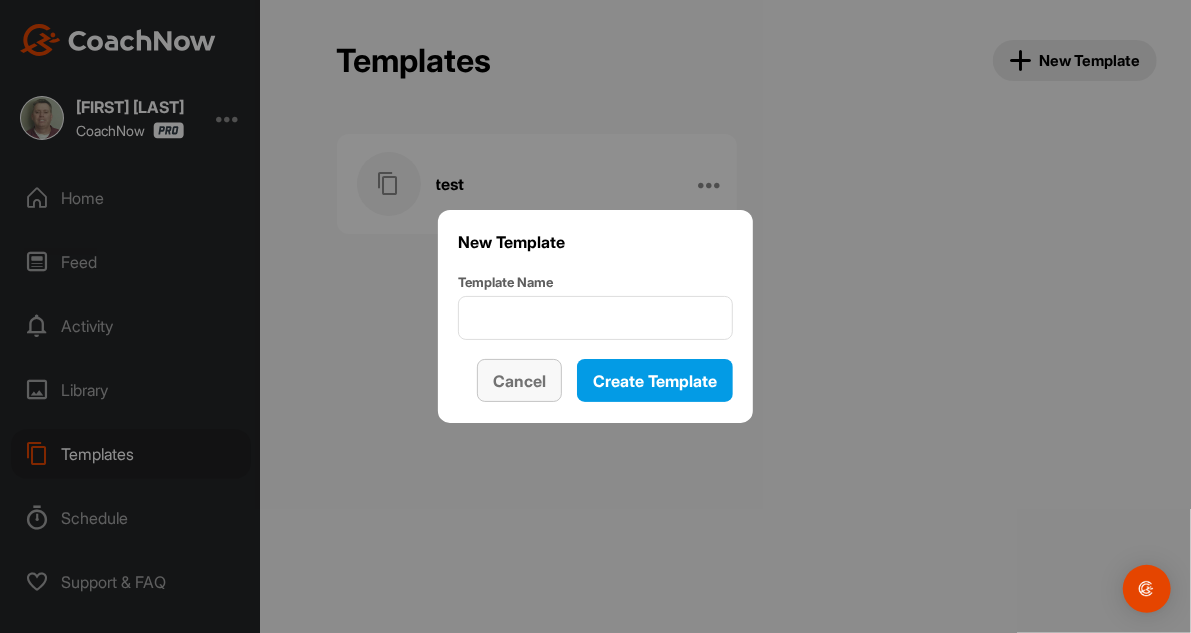 click on "Cancel" at bounding box center [519, 380] 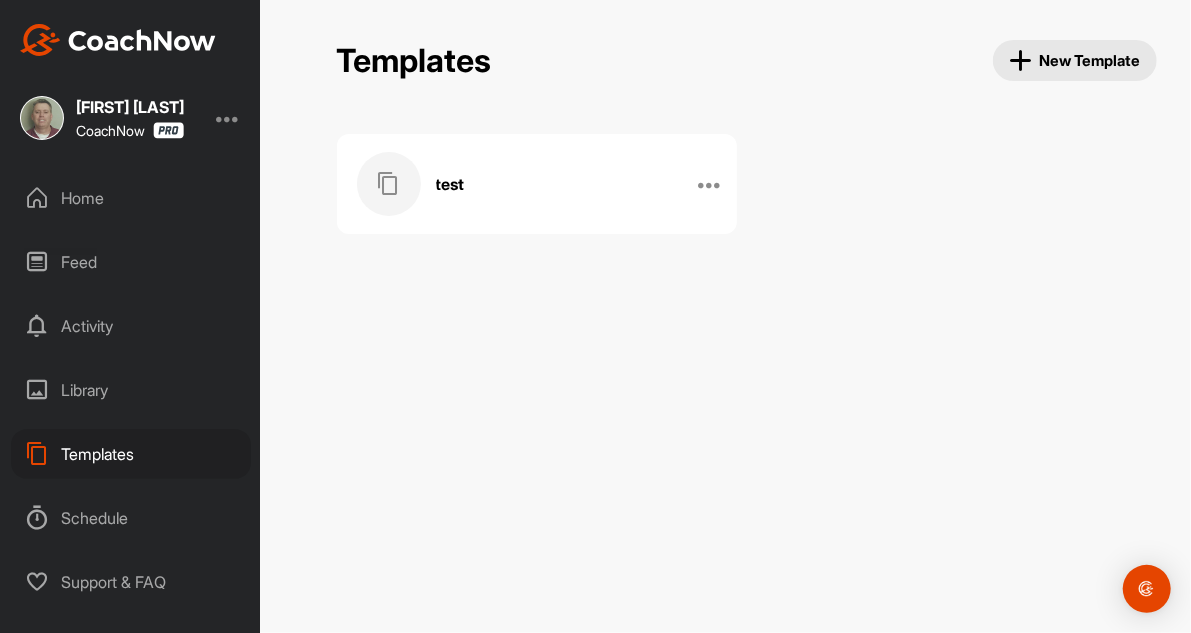 click at bounding box center (710, 184) 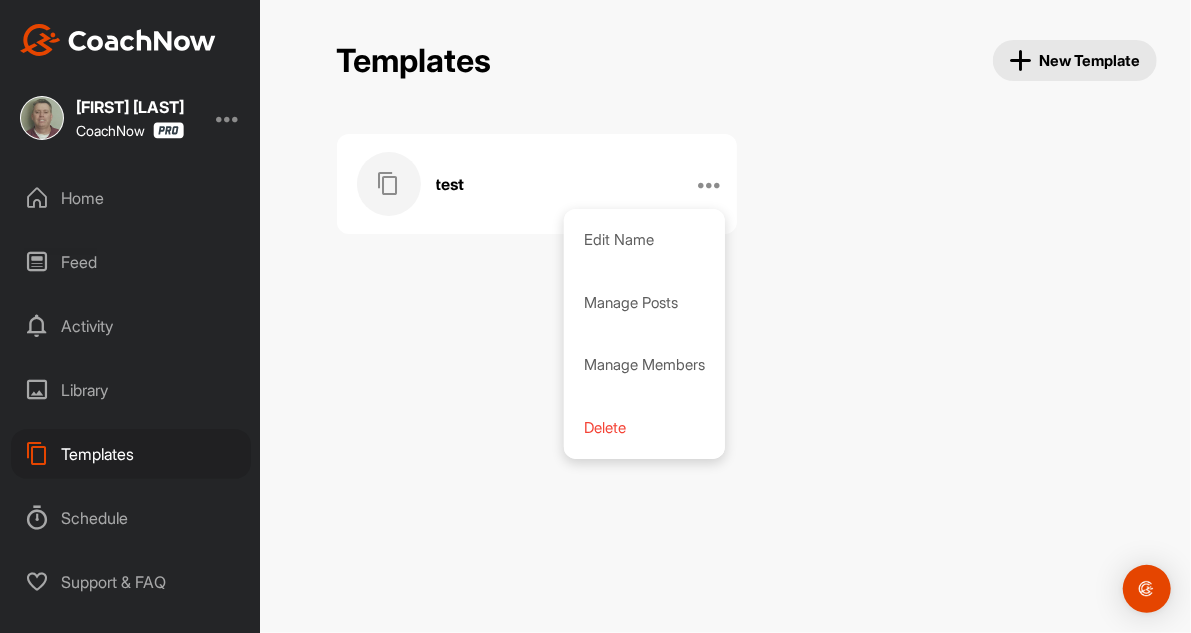 click on "Templates   New Template test Edit Name Manage Posts Manage Members Delete" at bounding box center (746, 316) 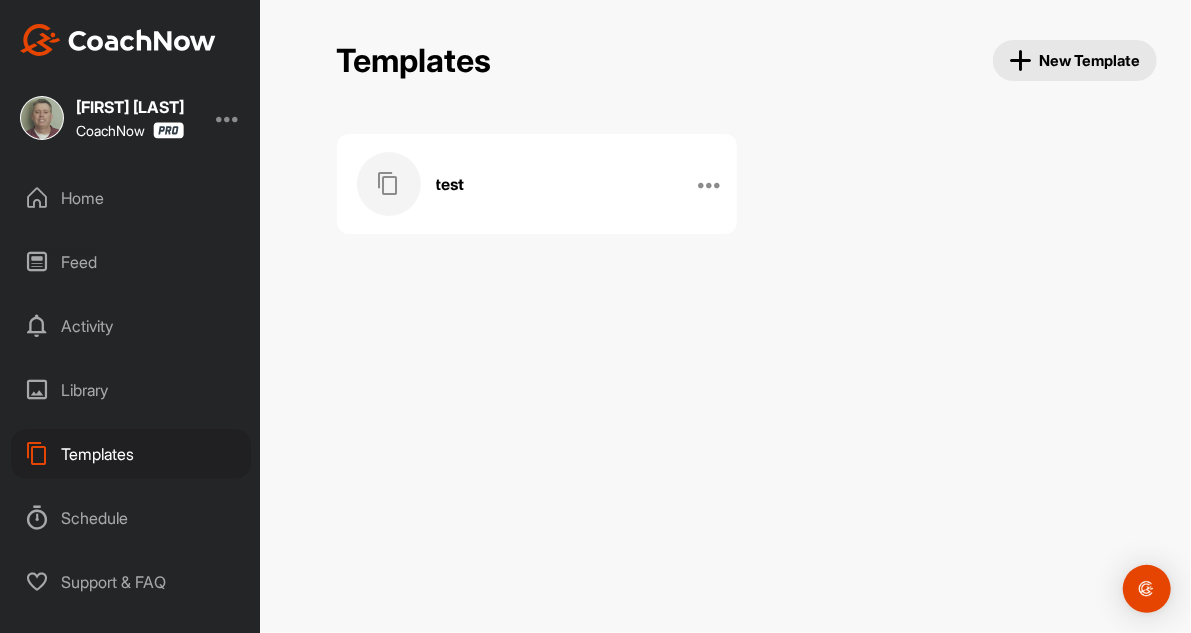 click on "Home" at bounding box center (131, 198) 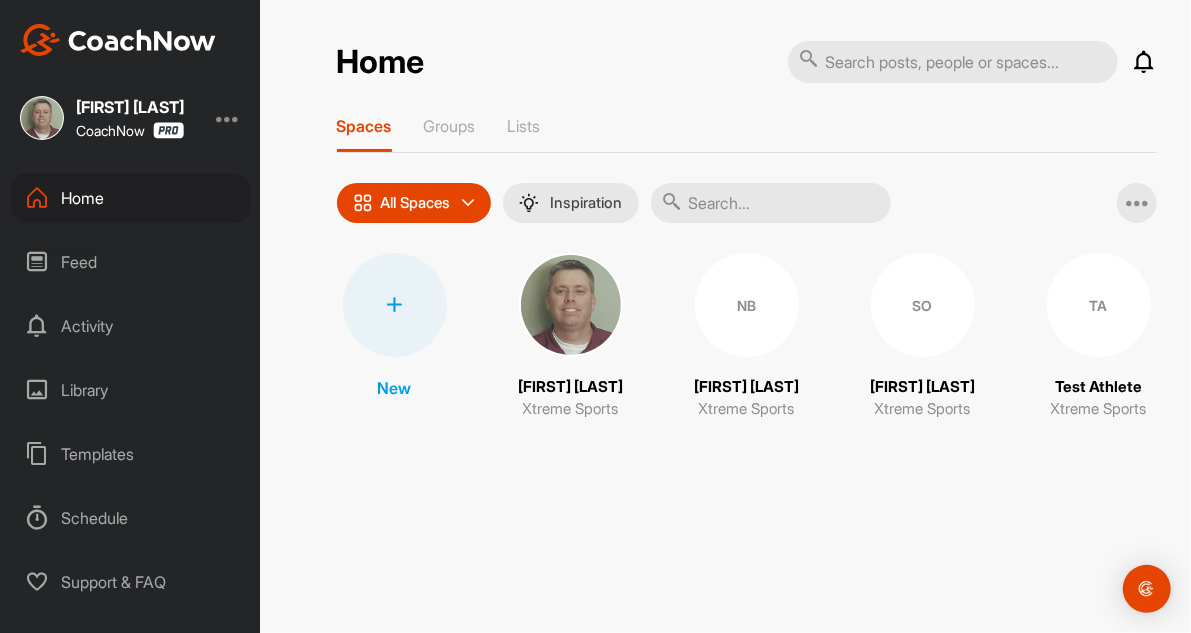 click on "Groups" at bounding box center (450, 134) 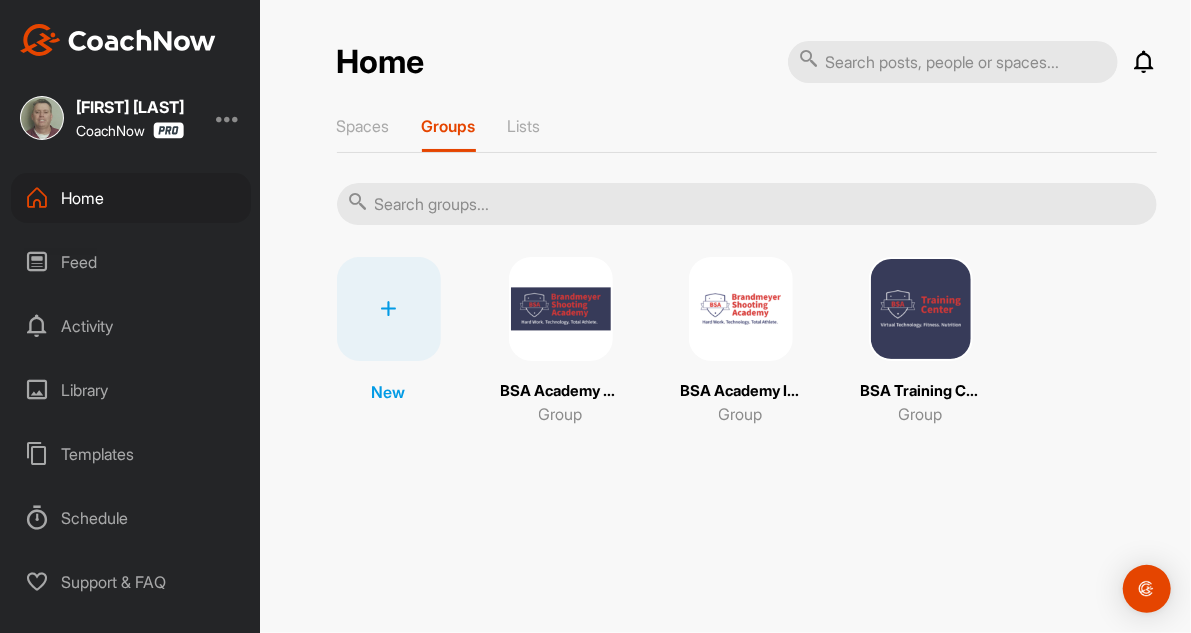 click on "Lists" at bounding box center [524, 126] 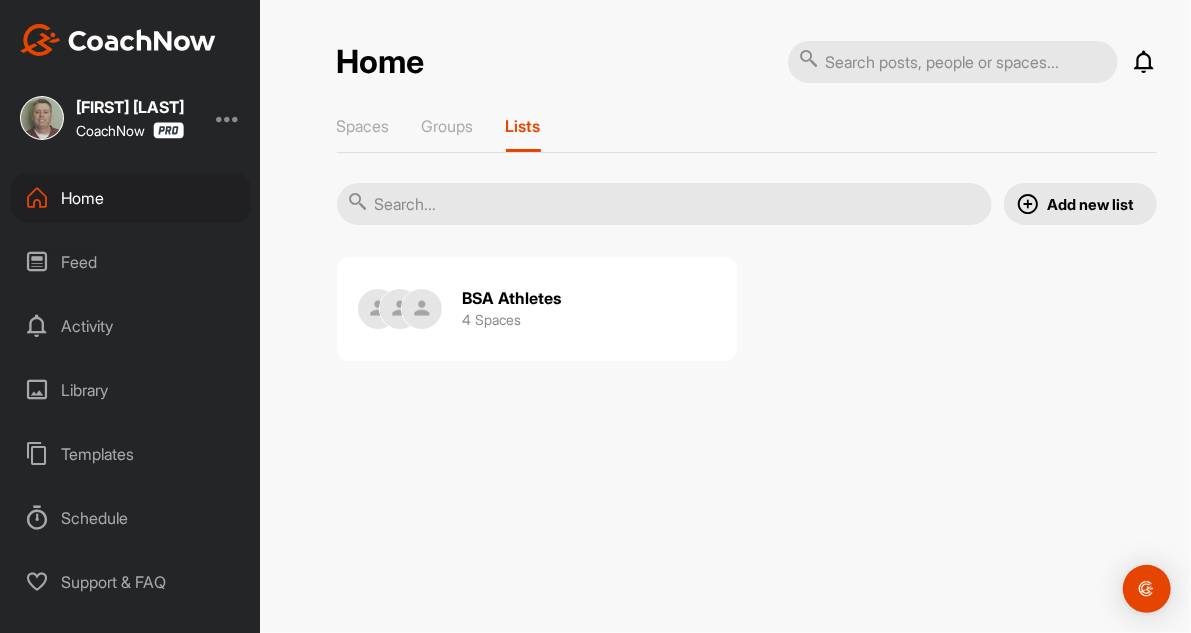 click on "Spaces" at bounding box center [363, 126] 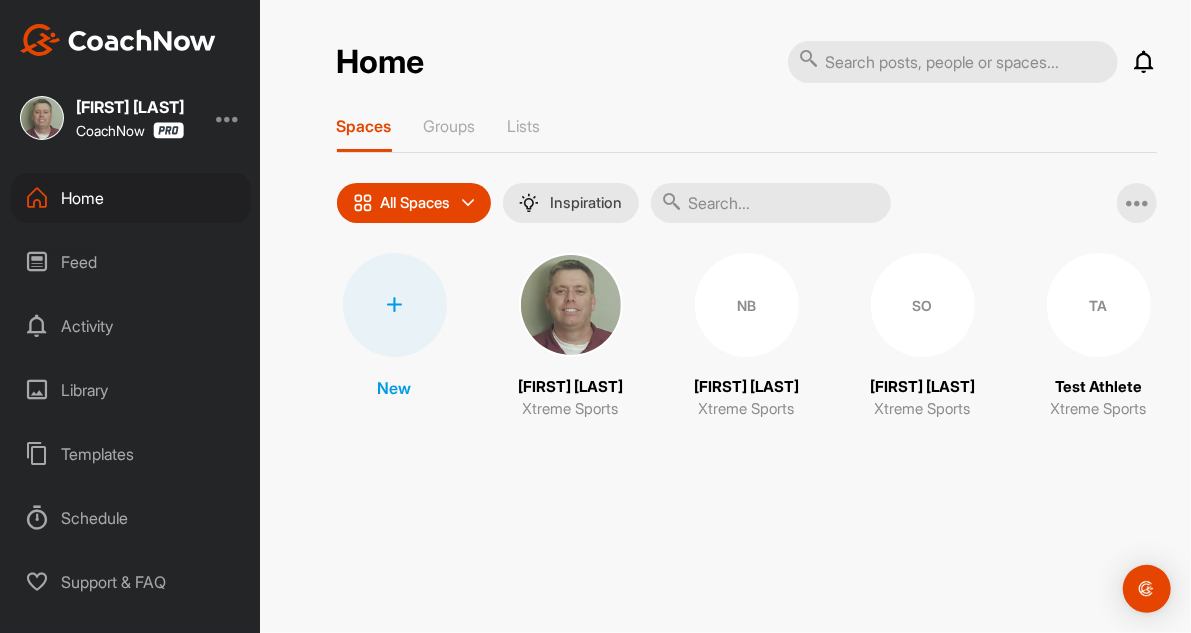 click on "Feed" at bounding box center [131, 262] 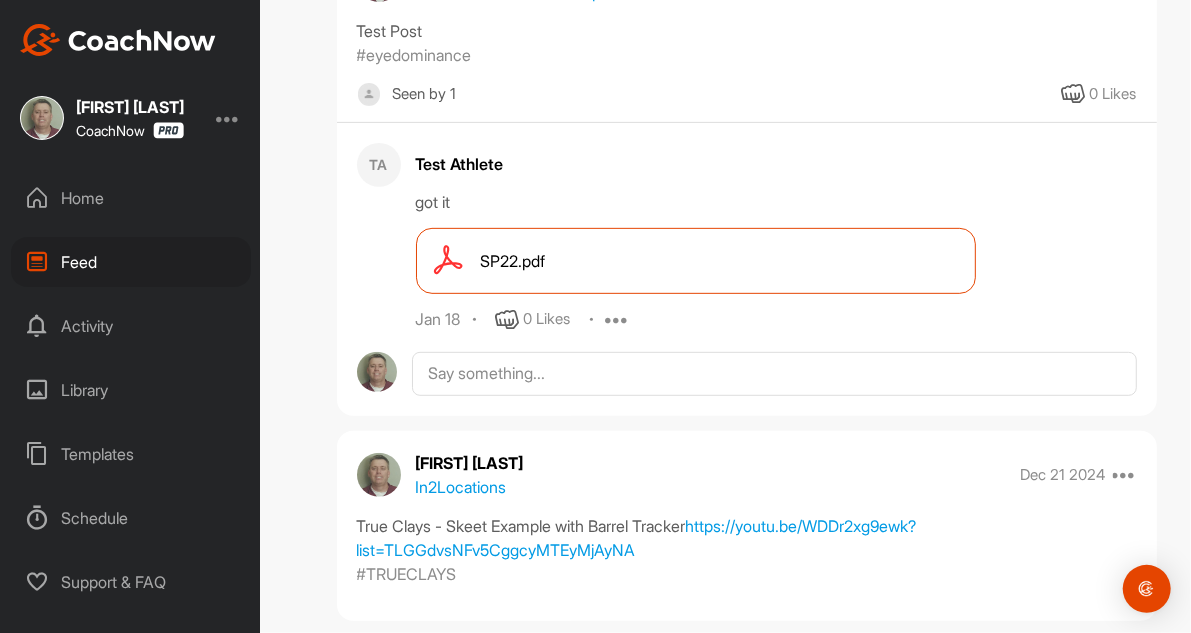 scroll, scrollTop: 0, scrollLeft: 0, axis: both 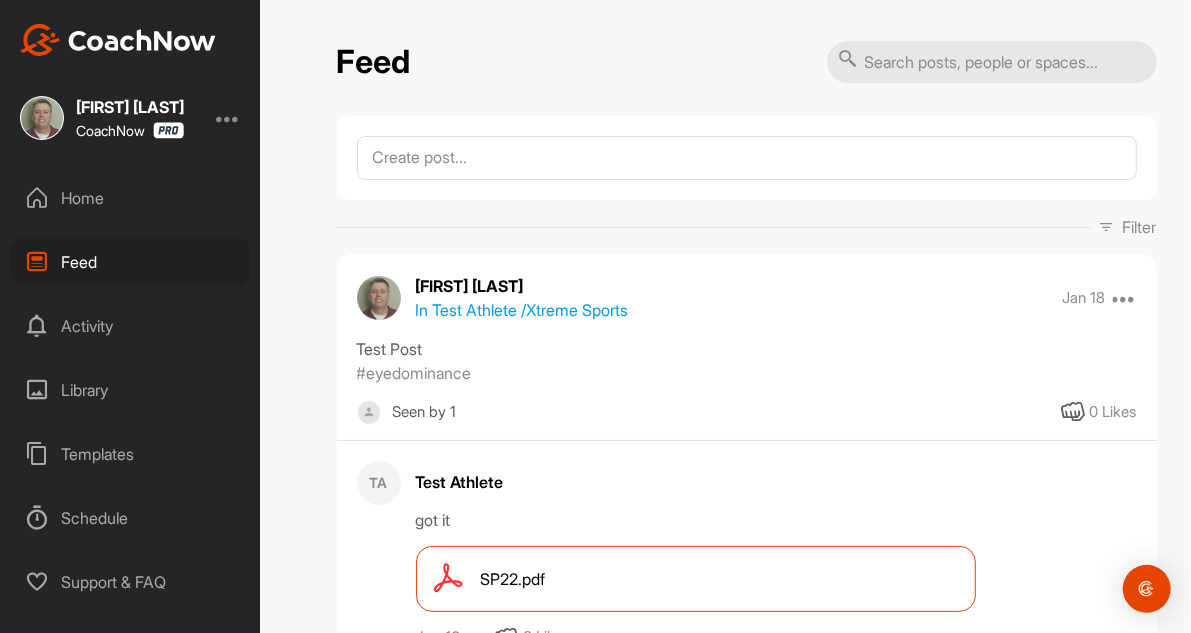click on "Home" at bounding box center [131, 198] 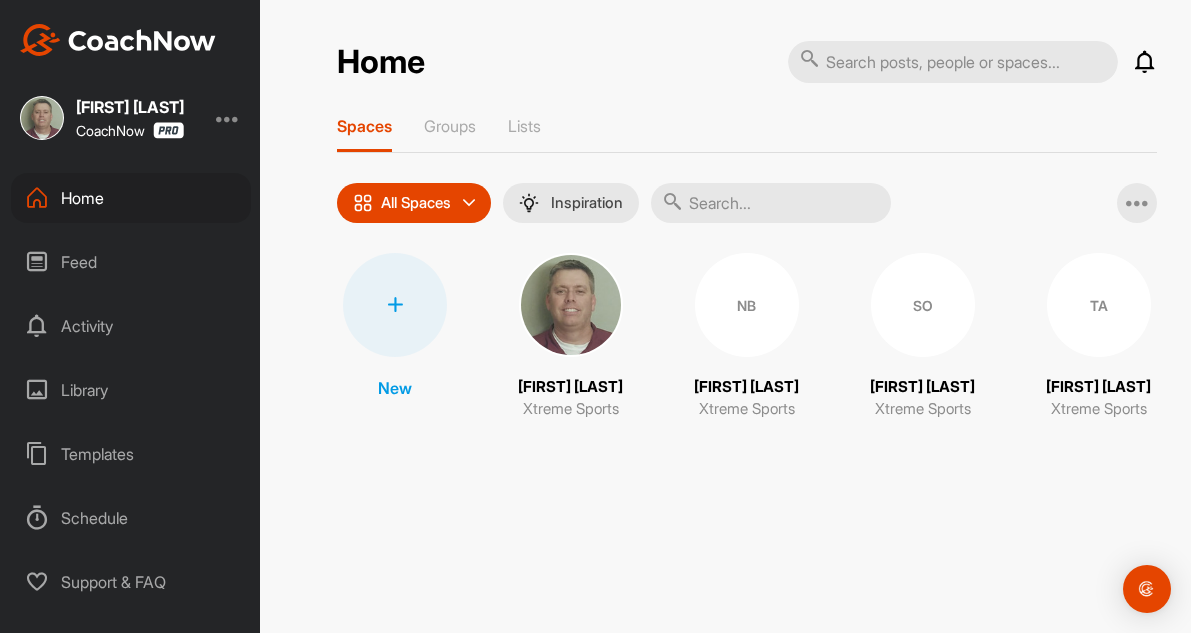scroll, scrollTop: 0, scrollLeft: 0, axis: both 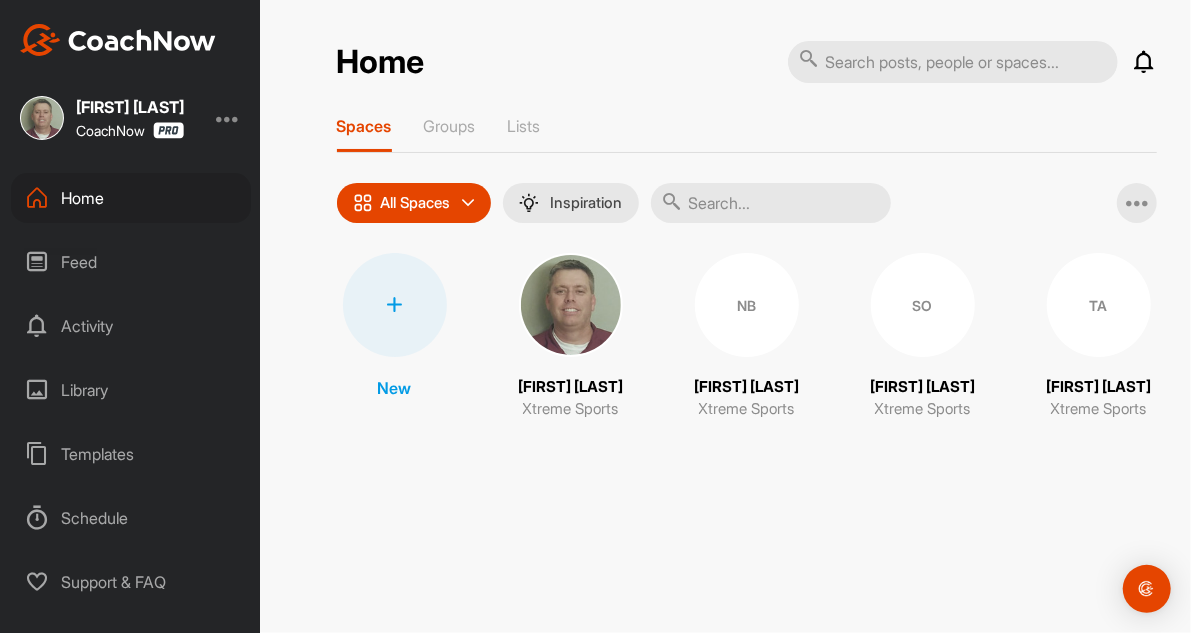 click on "[FIRST] [LAST] CoachNow" at bounding box center (130, 118) 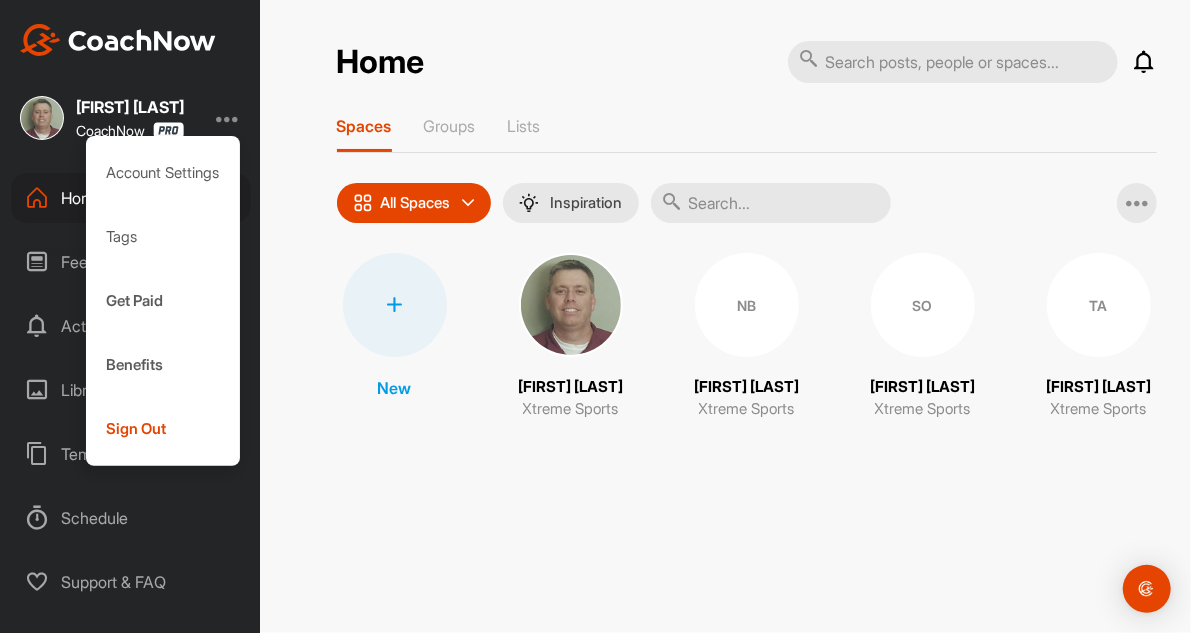 click on "Account Settings" at bounding box center [163, 173] 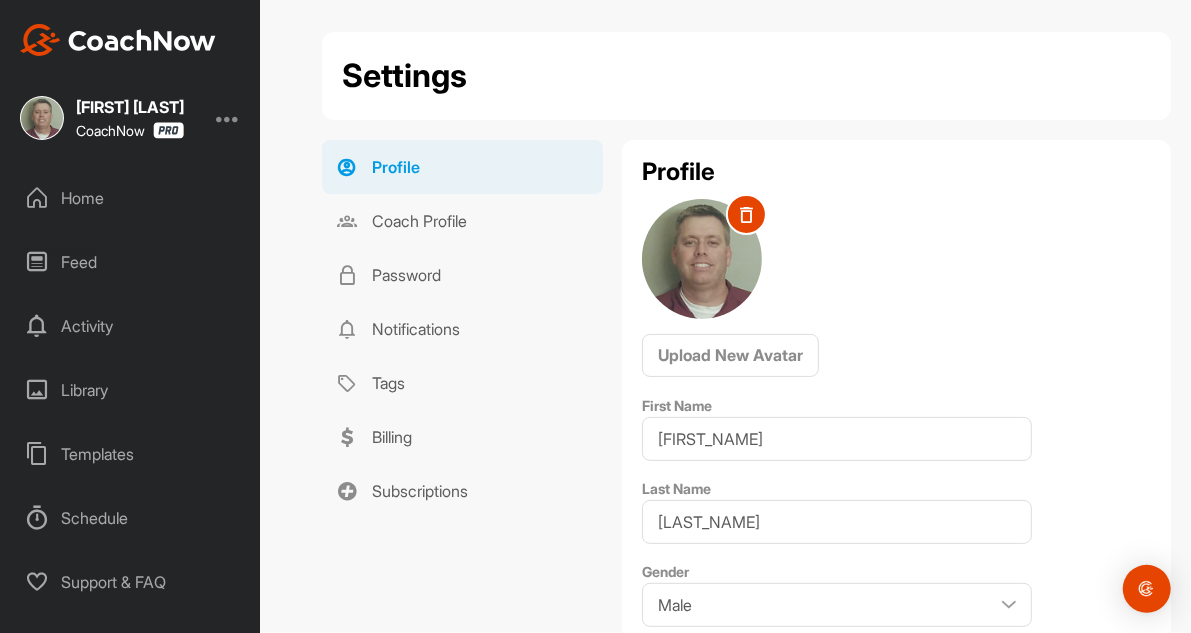 scroll, scrollTop: 0, scrollLeft: 0, axis: both 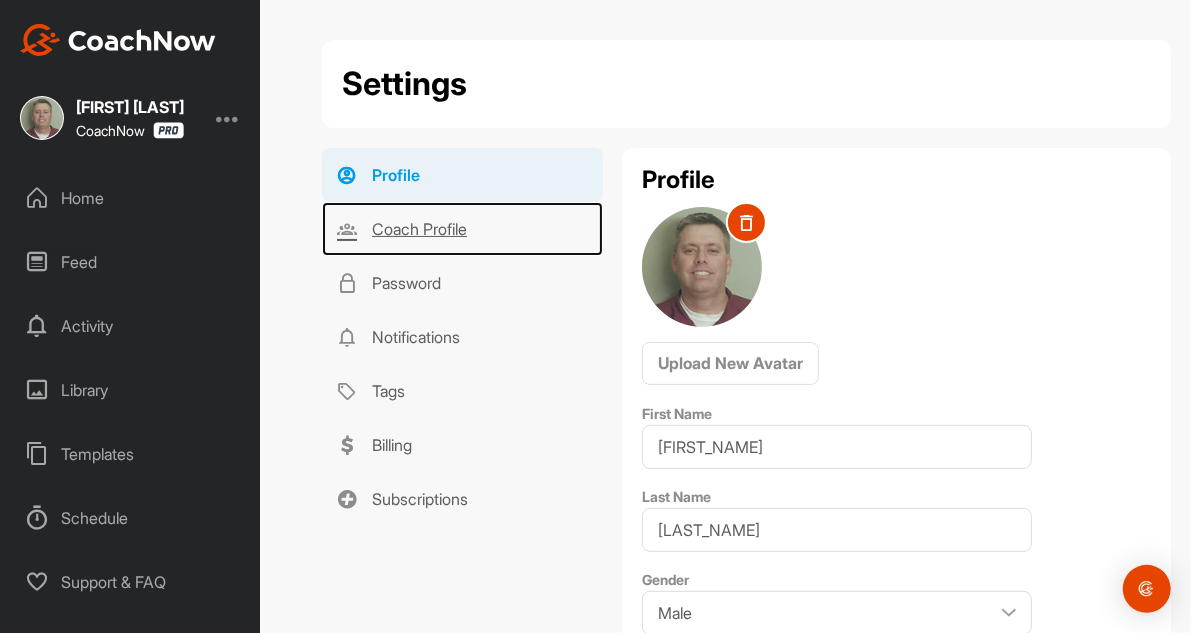 click on "Coach Profile" at bounding box center [462, 229] 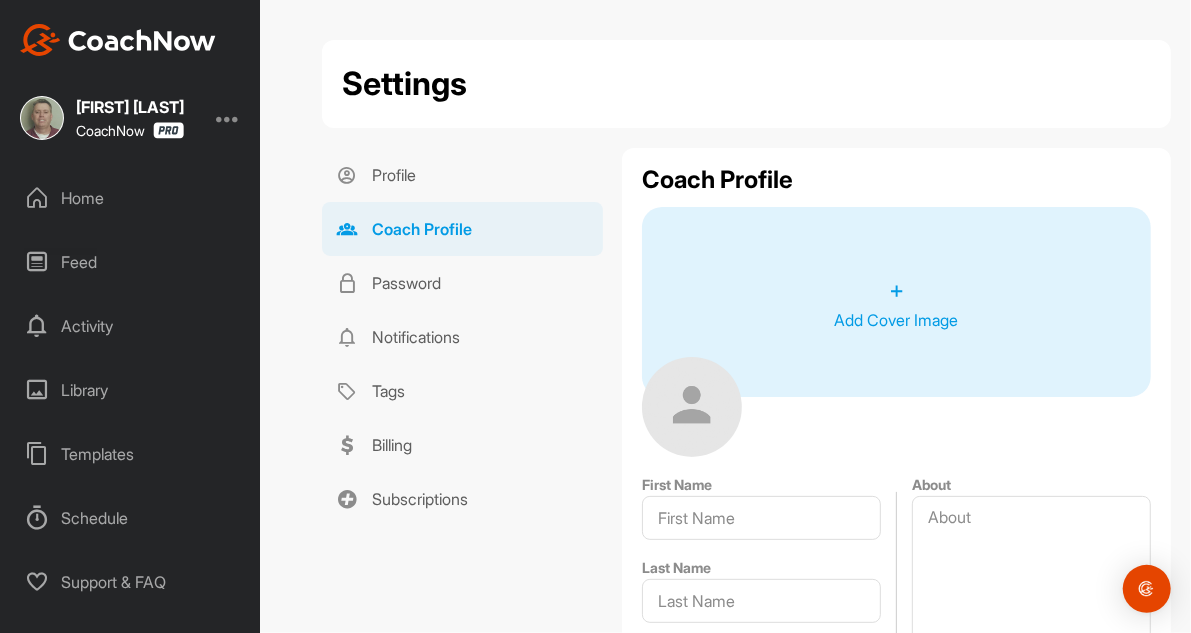 type on "Larry" 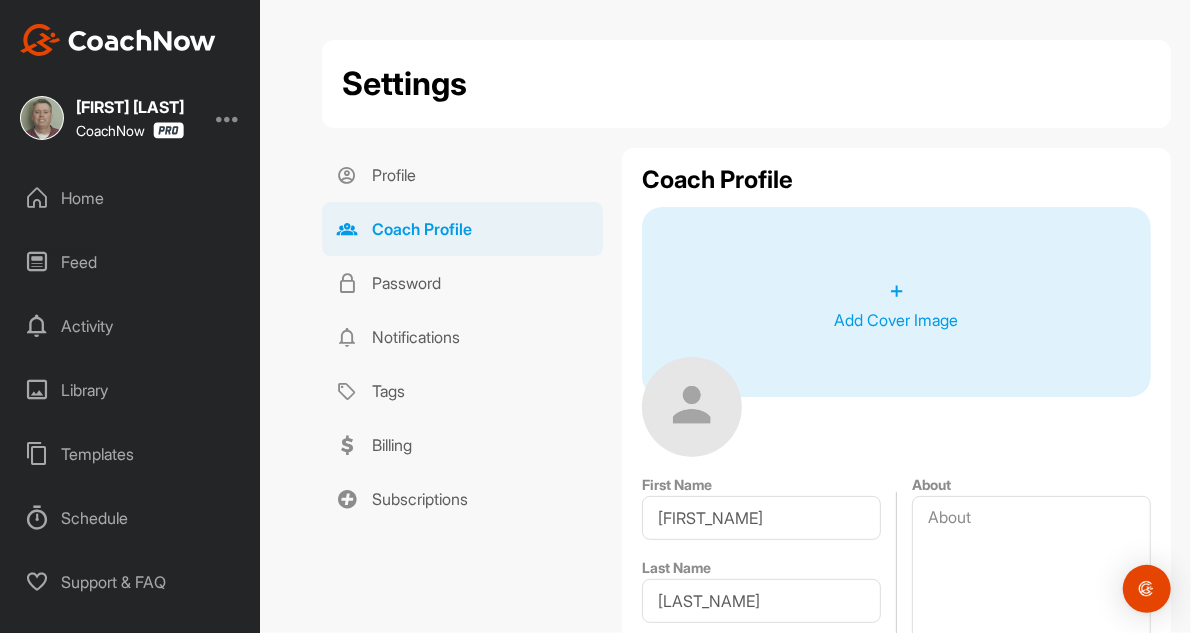 type on "https://brandmeyershootingacademy.teamapp.com" 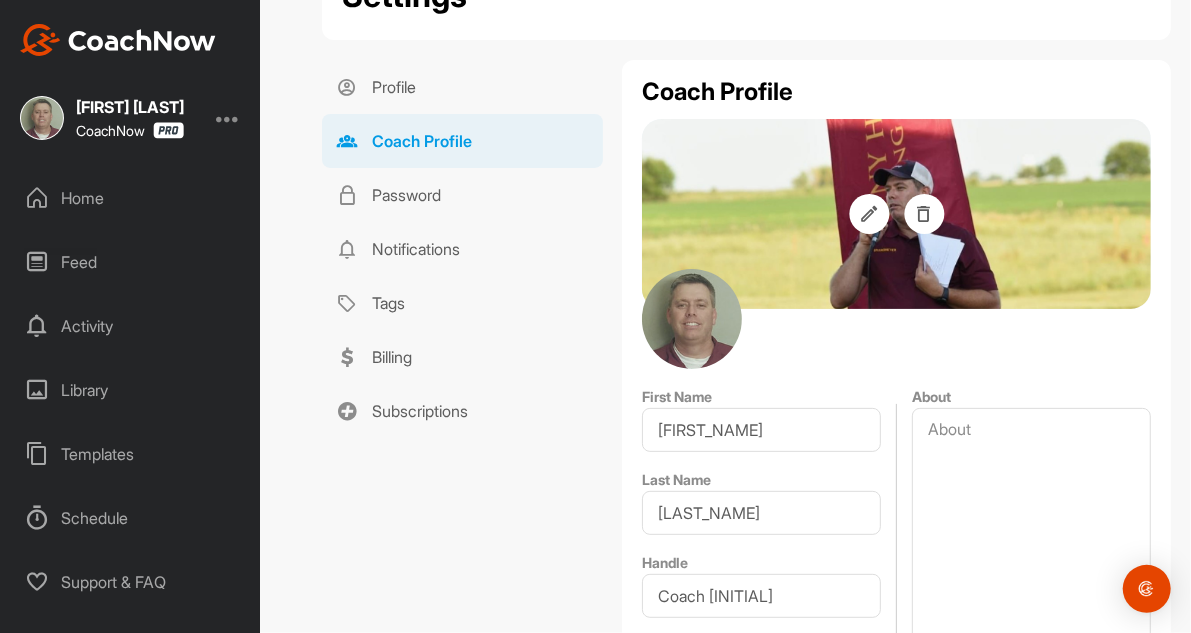 scroll, scrollTop: 0, scrollLeft: 0, axis: both 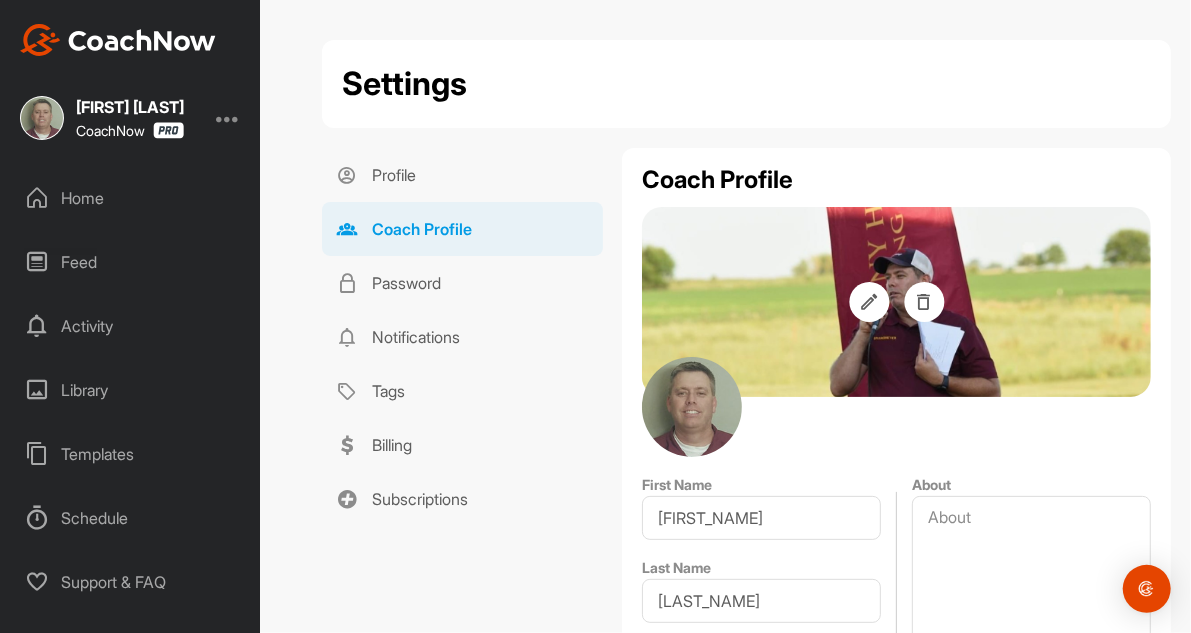 click on "Home" at bounding box center (131, 198) 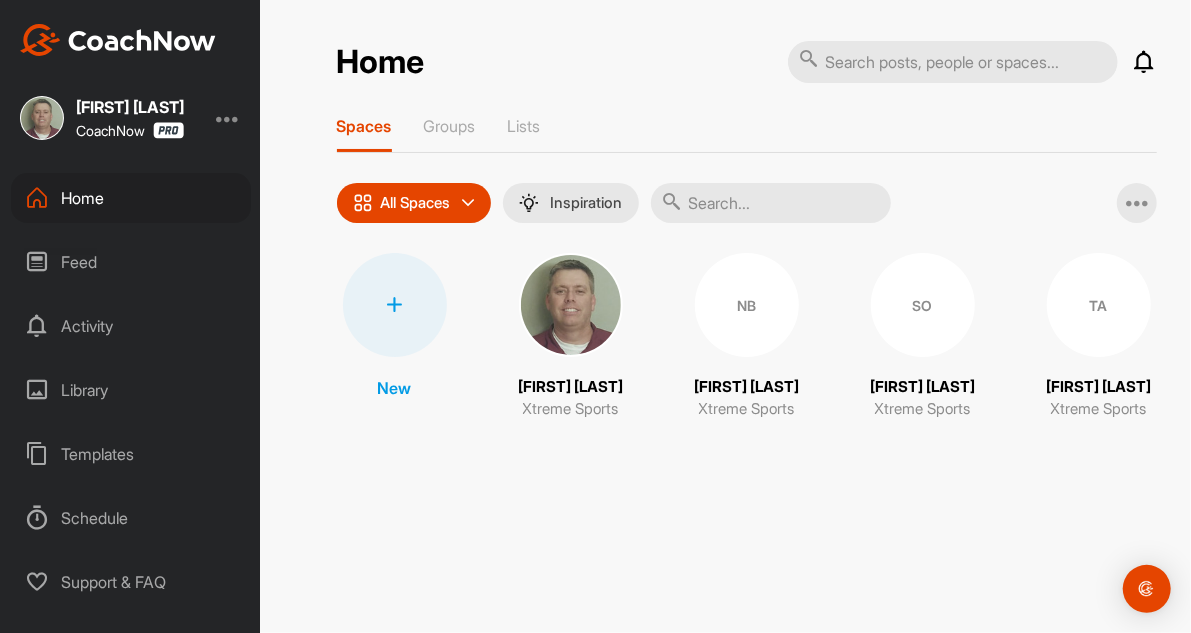 click at bounding box center (228, 118) 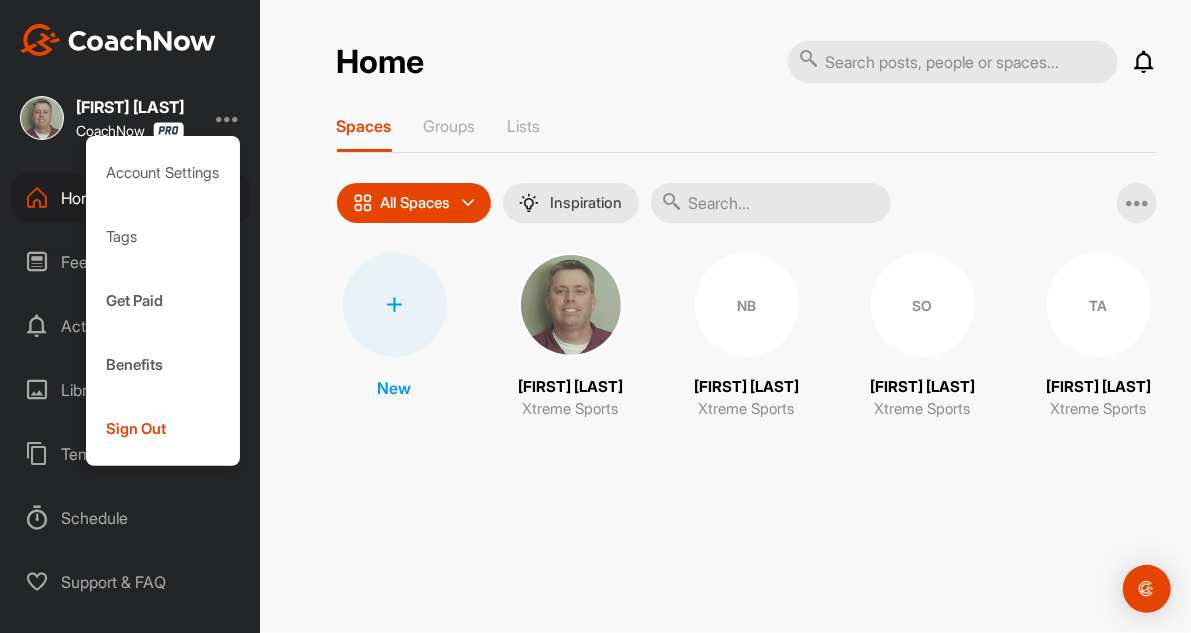 click on "Account Settings" at bounding box center (163, 173) 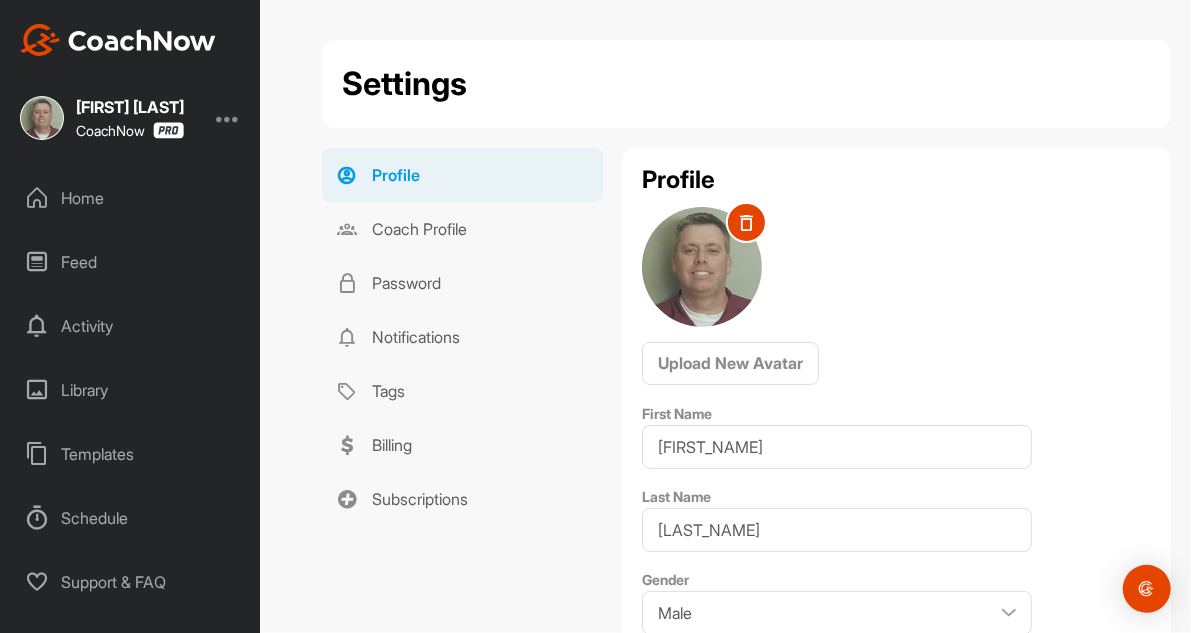 click at bounding box center [228, 118] 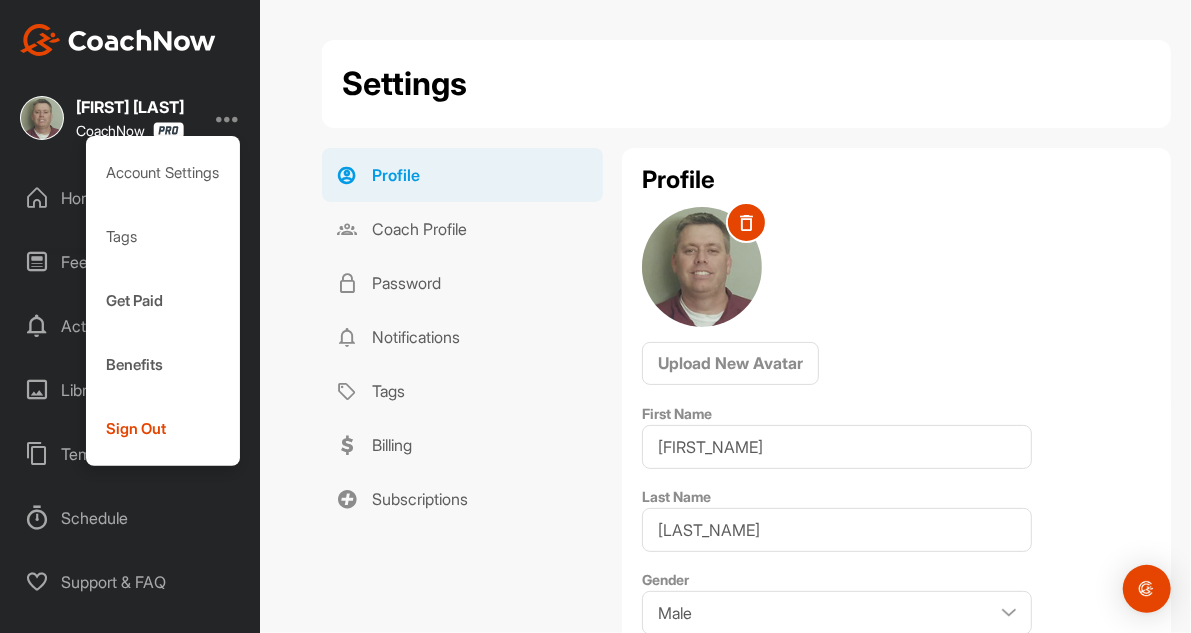 click on "Account Settings" at bounding box center [163, 173] 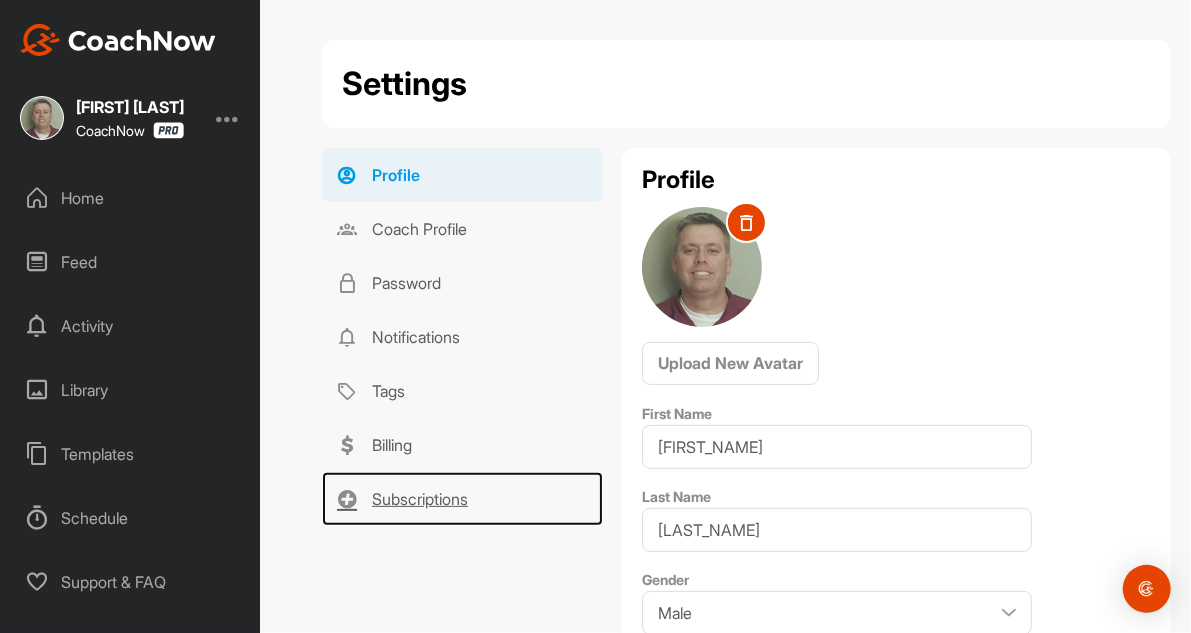 click on "Subscriptions" at bounding box center (462, 499) 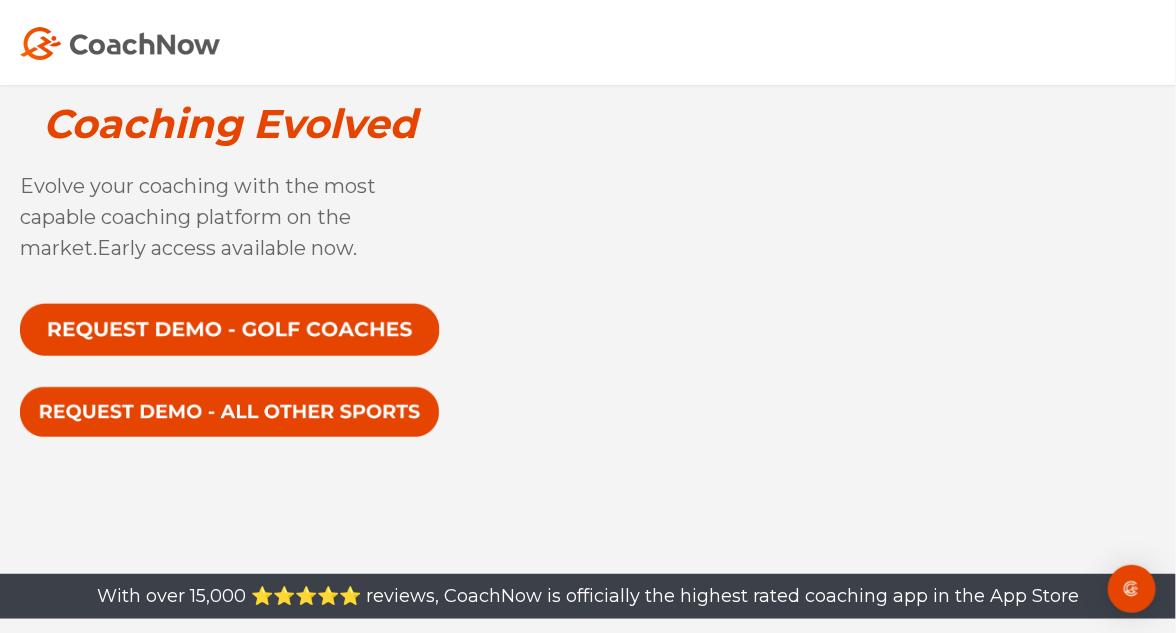 scroll, scrollTop: 0, scrollLeft: 0, axis: both 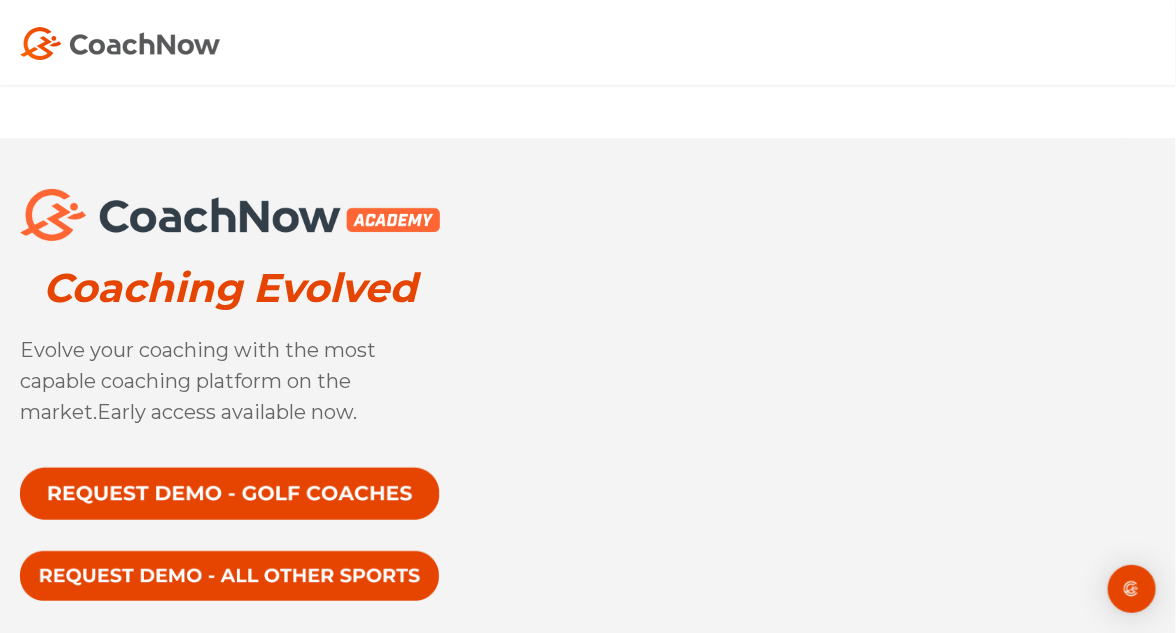 click at bounding box center [120, 43] 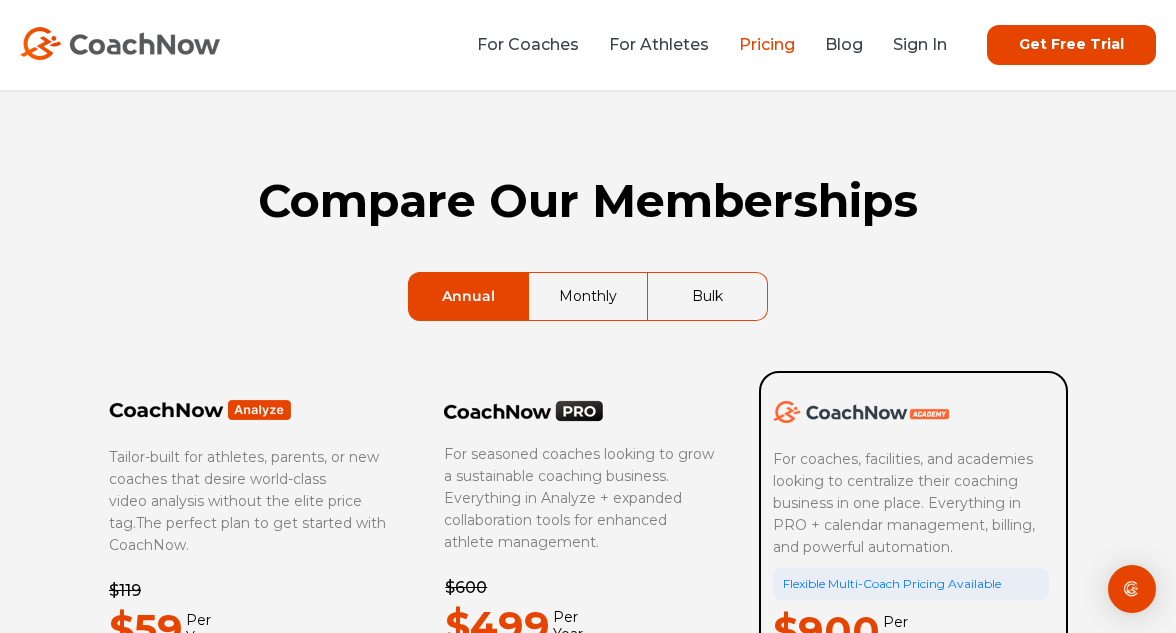 scroll, scrollTop: 129, scrollLeft: 0, axis: vertical 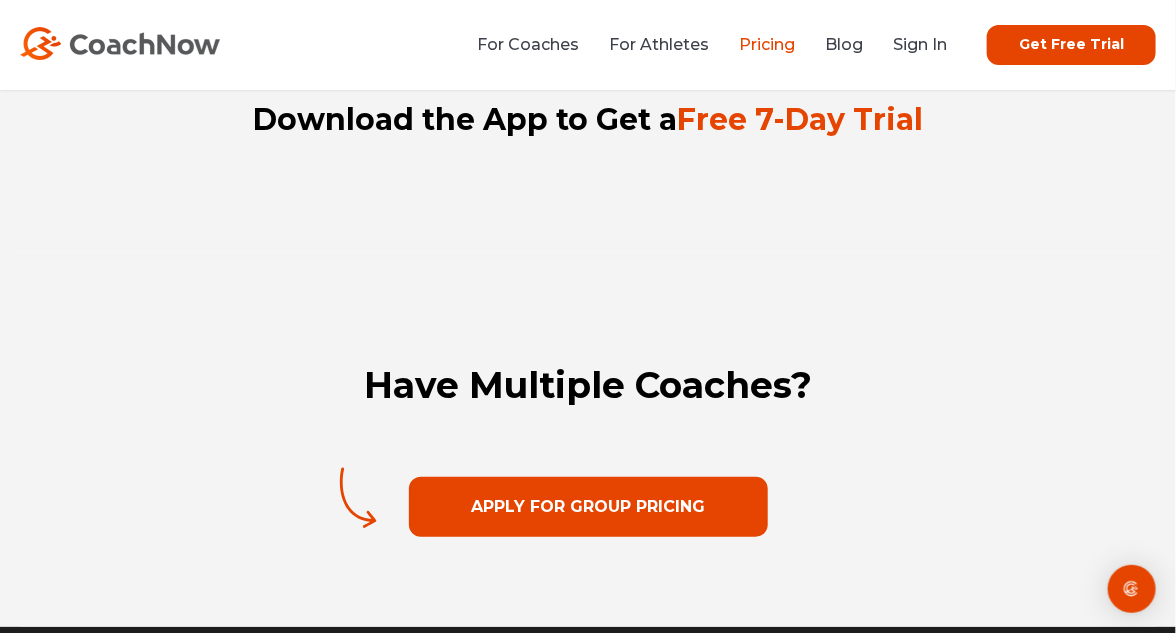 click on "Apply For Group Pricing" at bounding box center [588, 507] 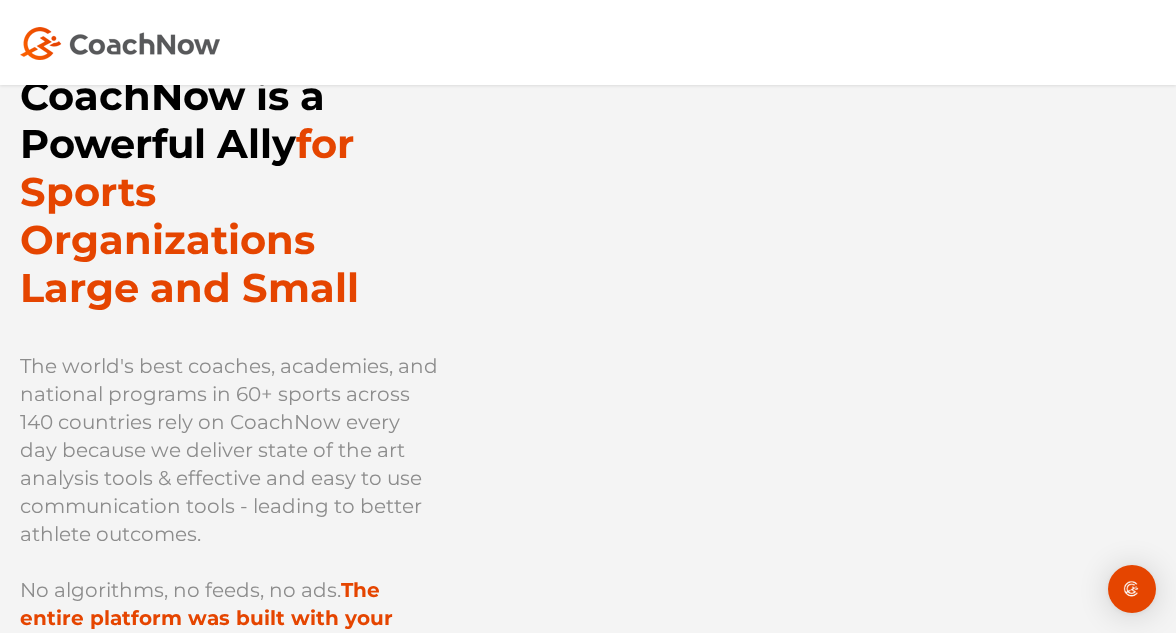 scroll, scrollTop: 967, scrollLeft: 0, axis: vertical 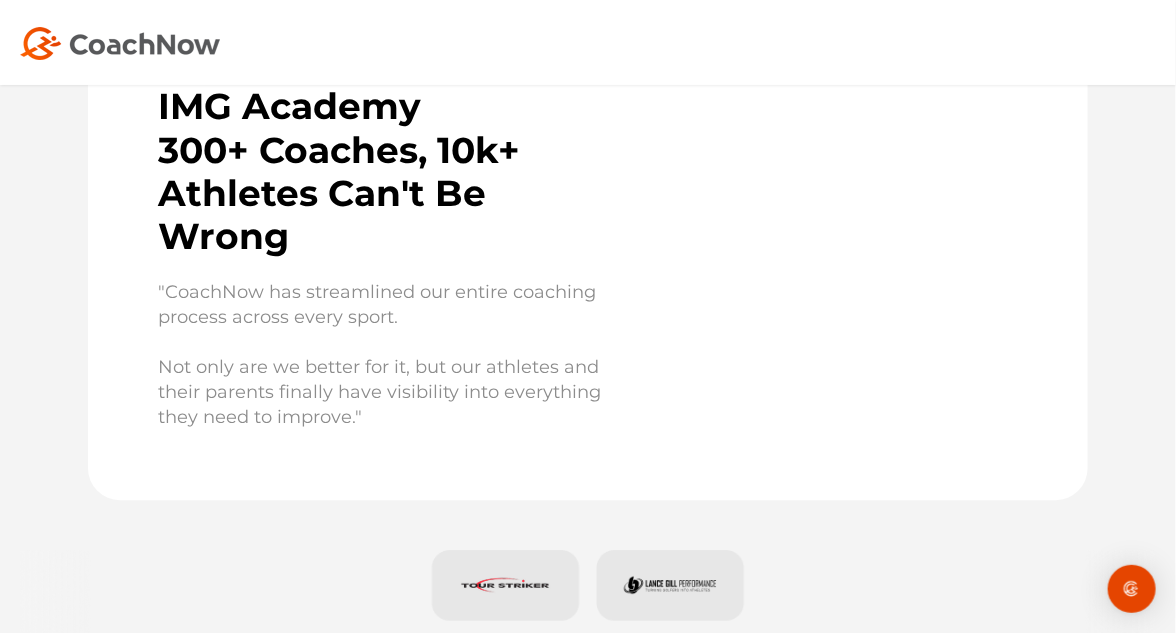 click at bounding box center (588, 761) 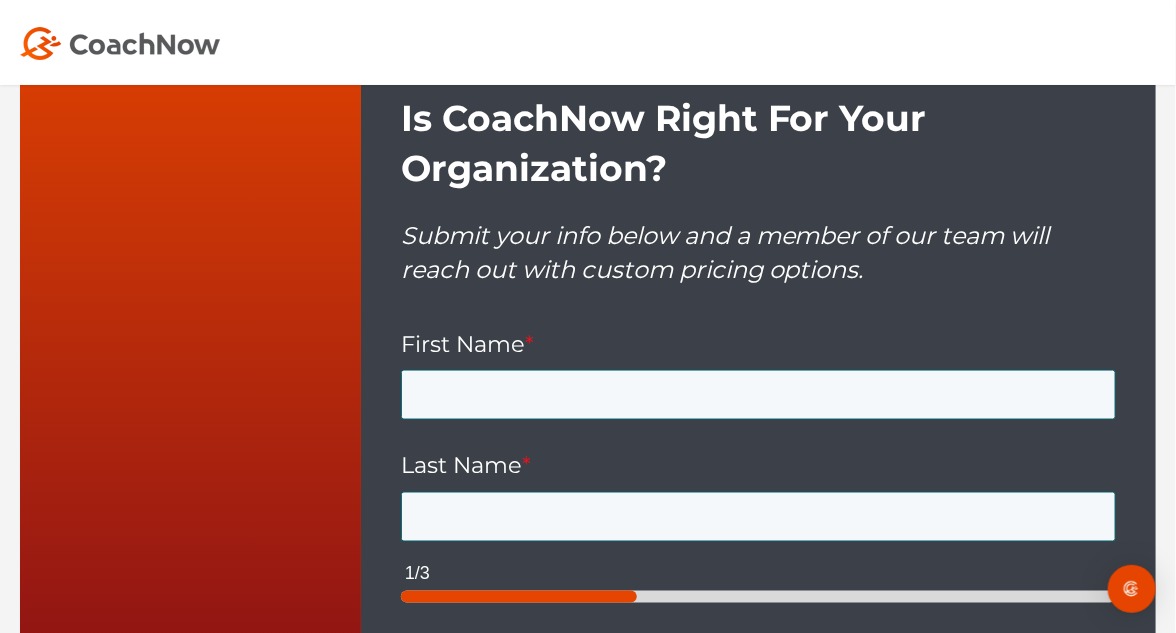 scroll, scrollTop: 0, scrollLeft: 0, axis: both 